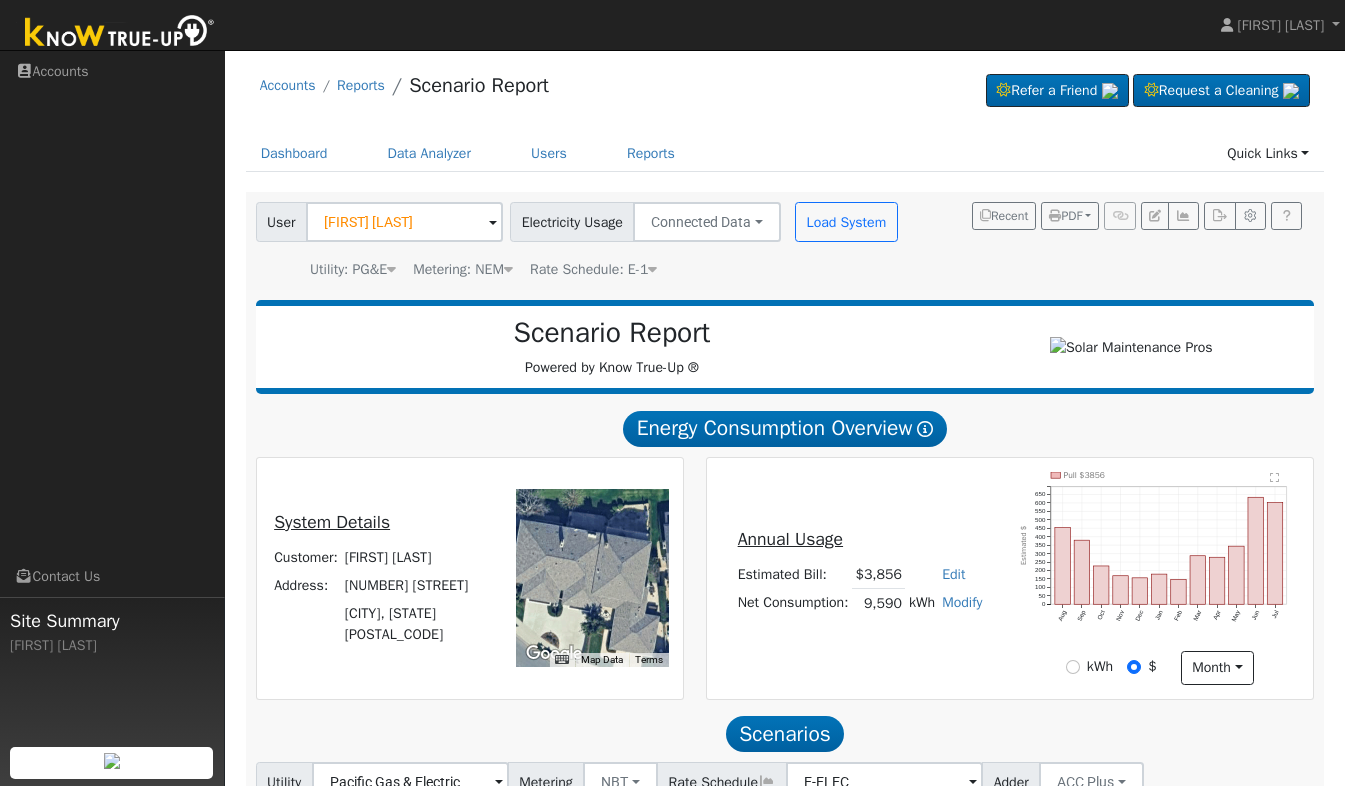 click at bounding box center [120, 33] 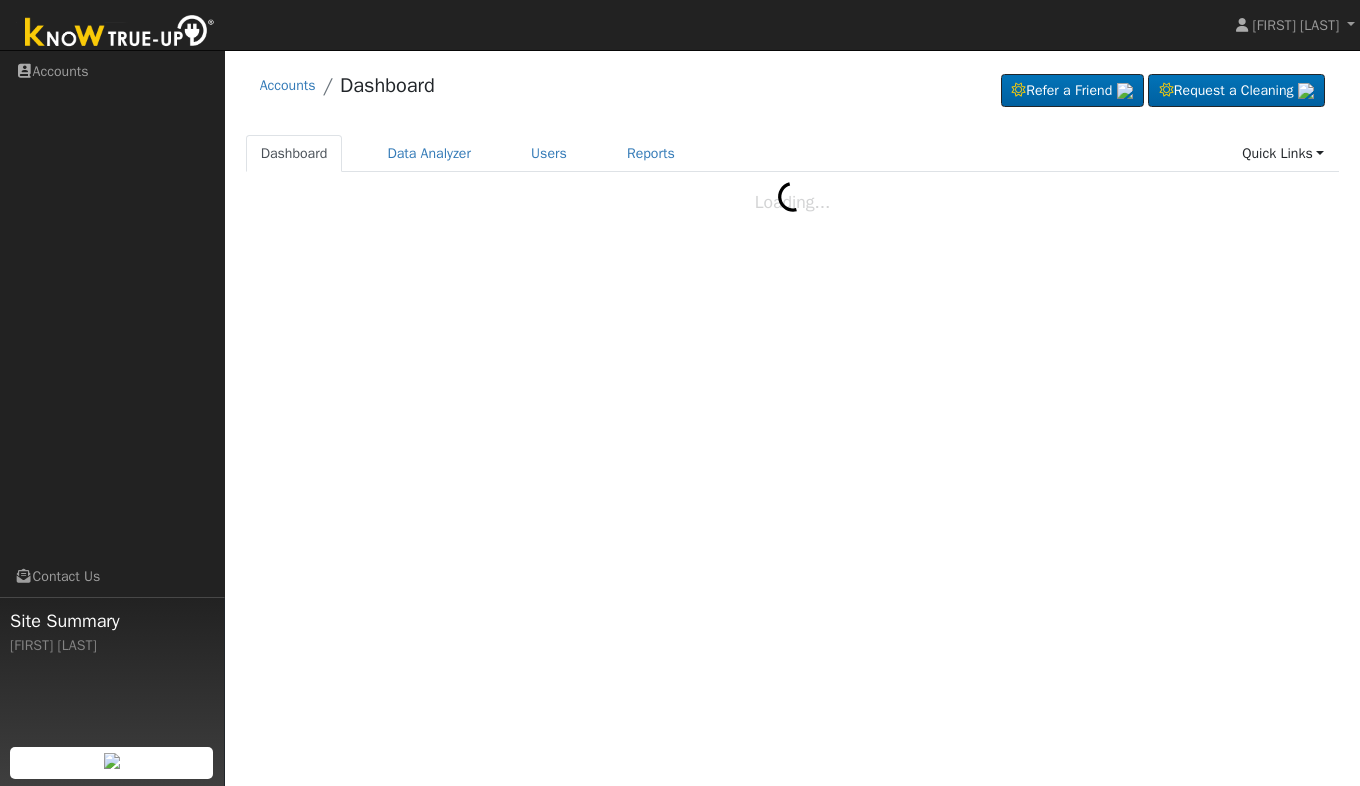 scroll, scrollTop: 0, scrollLeft: 0, axis: both 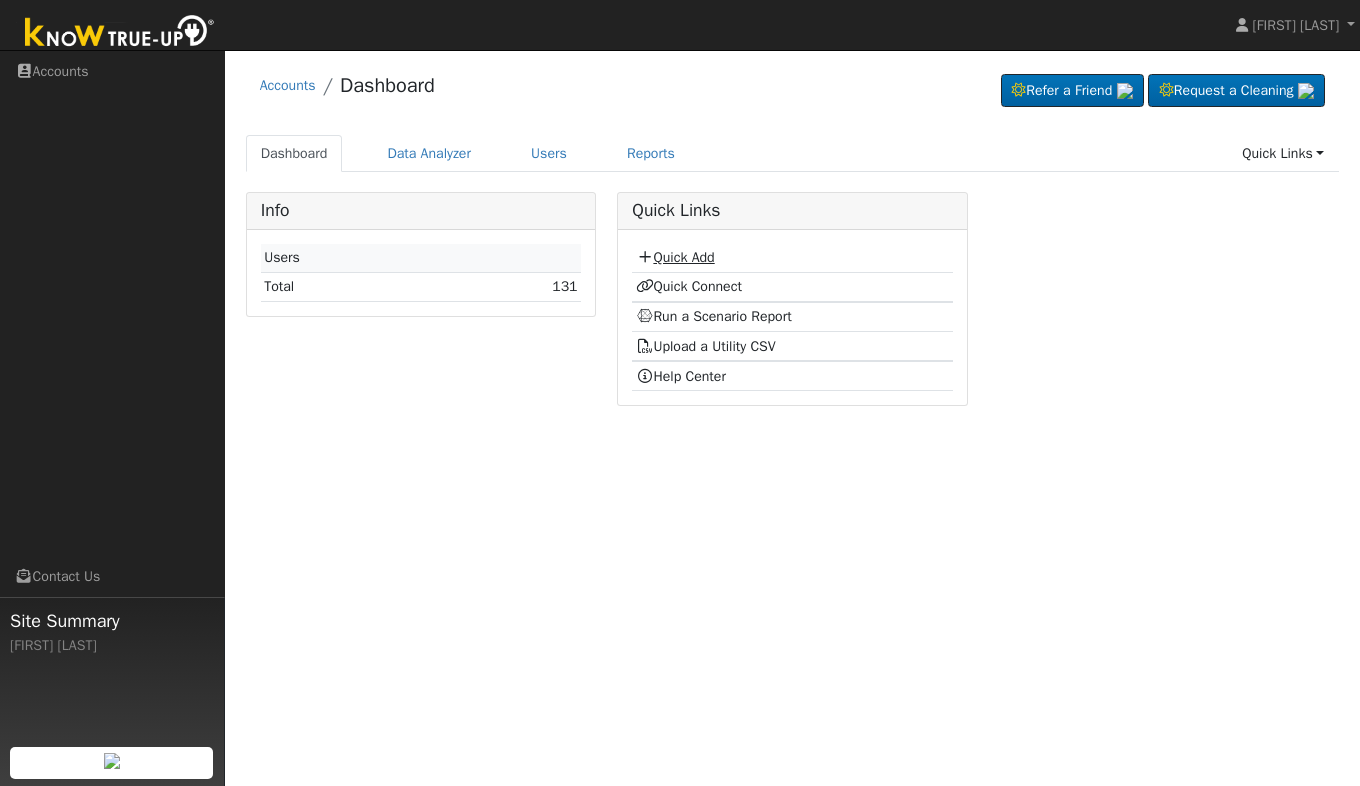 click on "Quick Add" at bounding box center [675, 257] 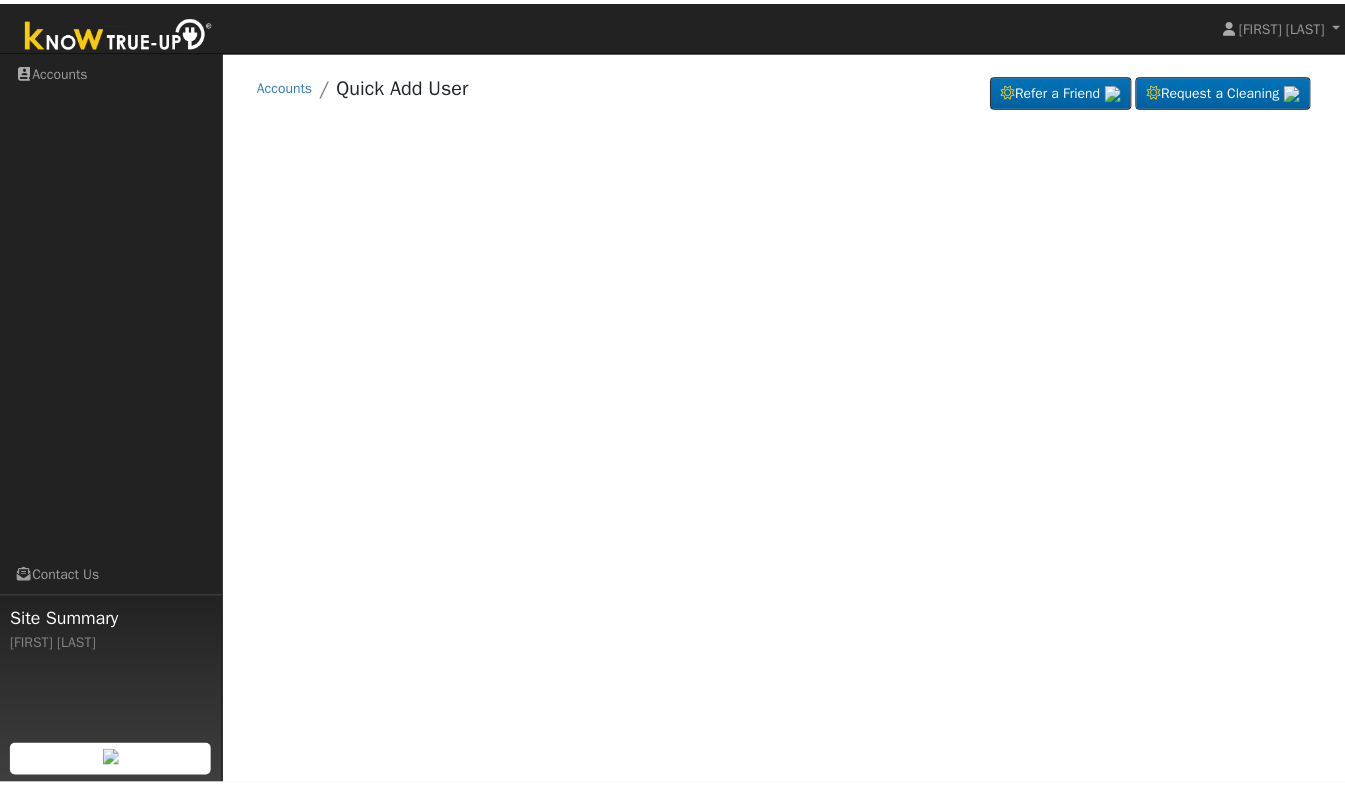 scroll, scrollTop: 0, scrollLeft: 0, axis: both 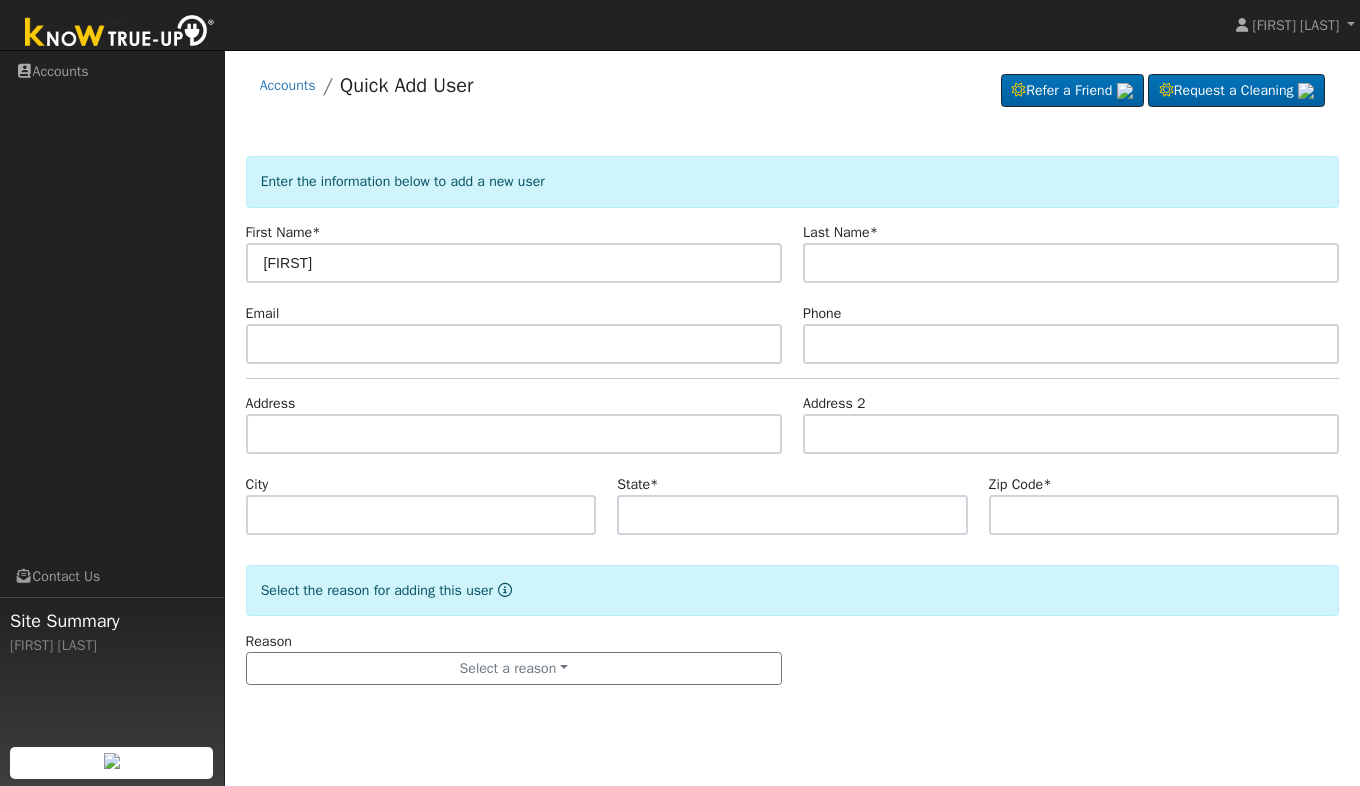 type on "[FIRST]" 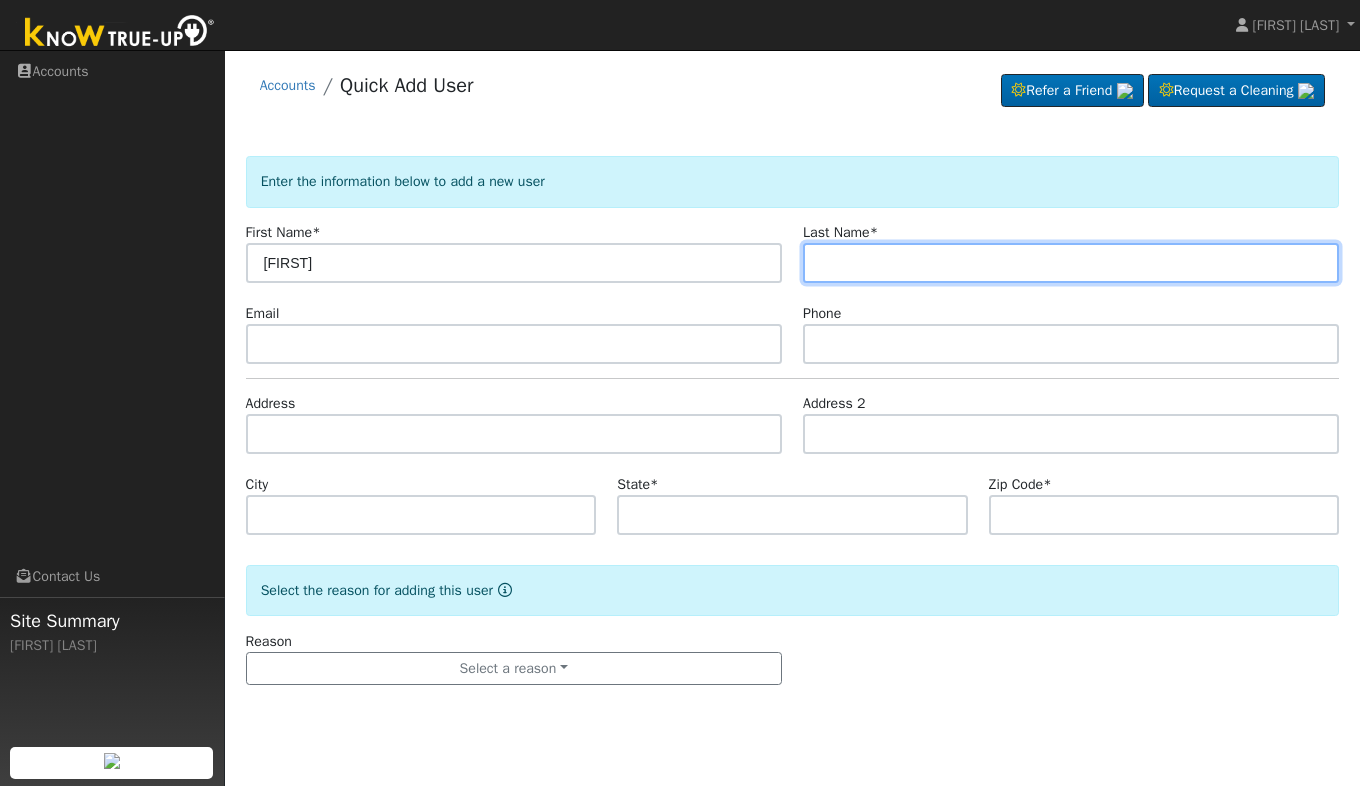 click at bounding box center [1071, 263] 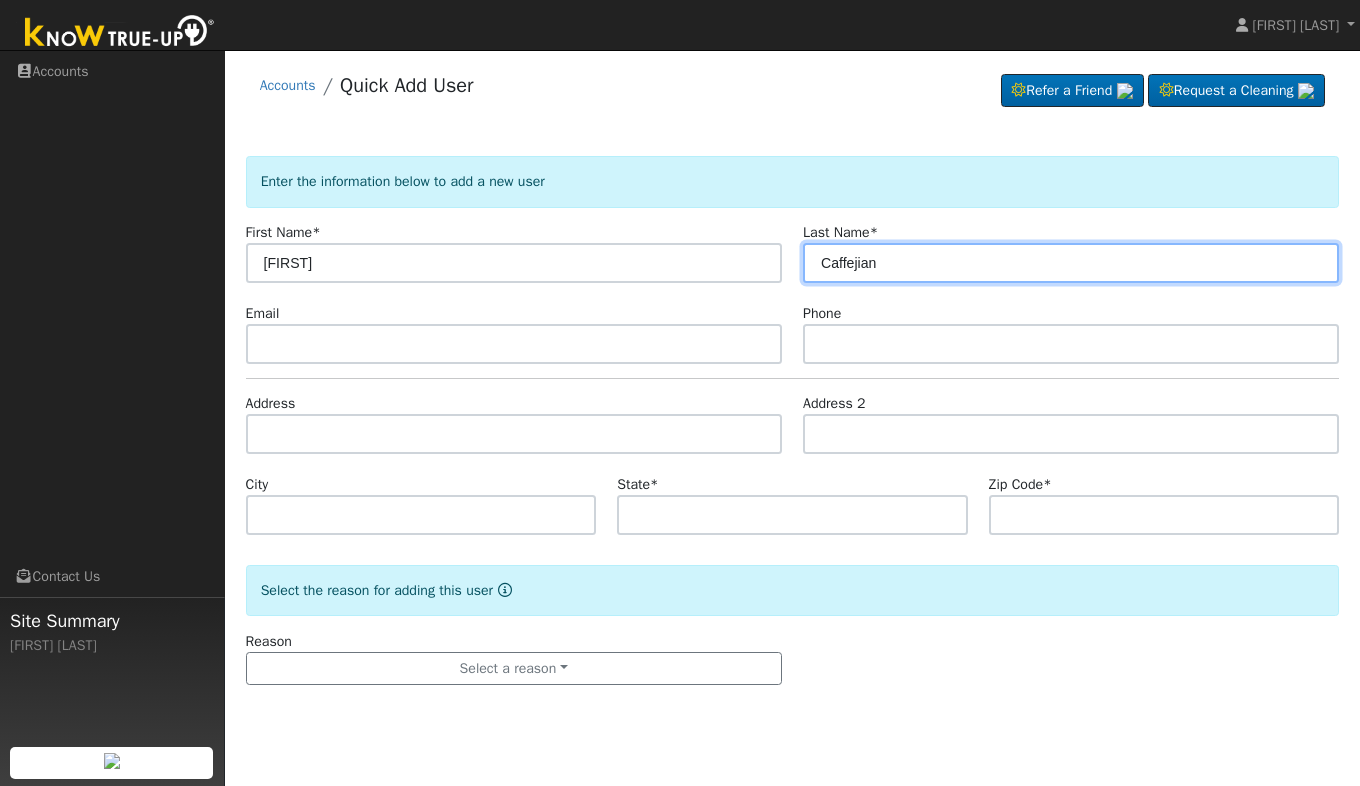 type on "Caffejian" 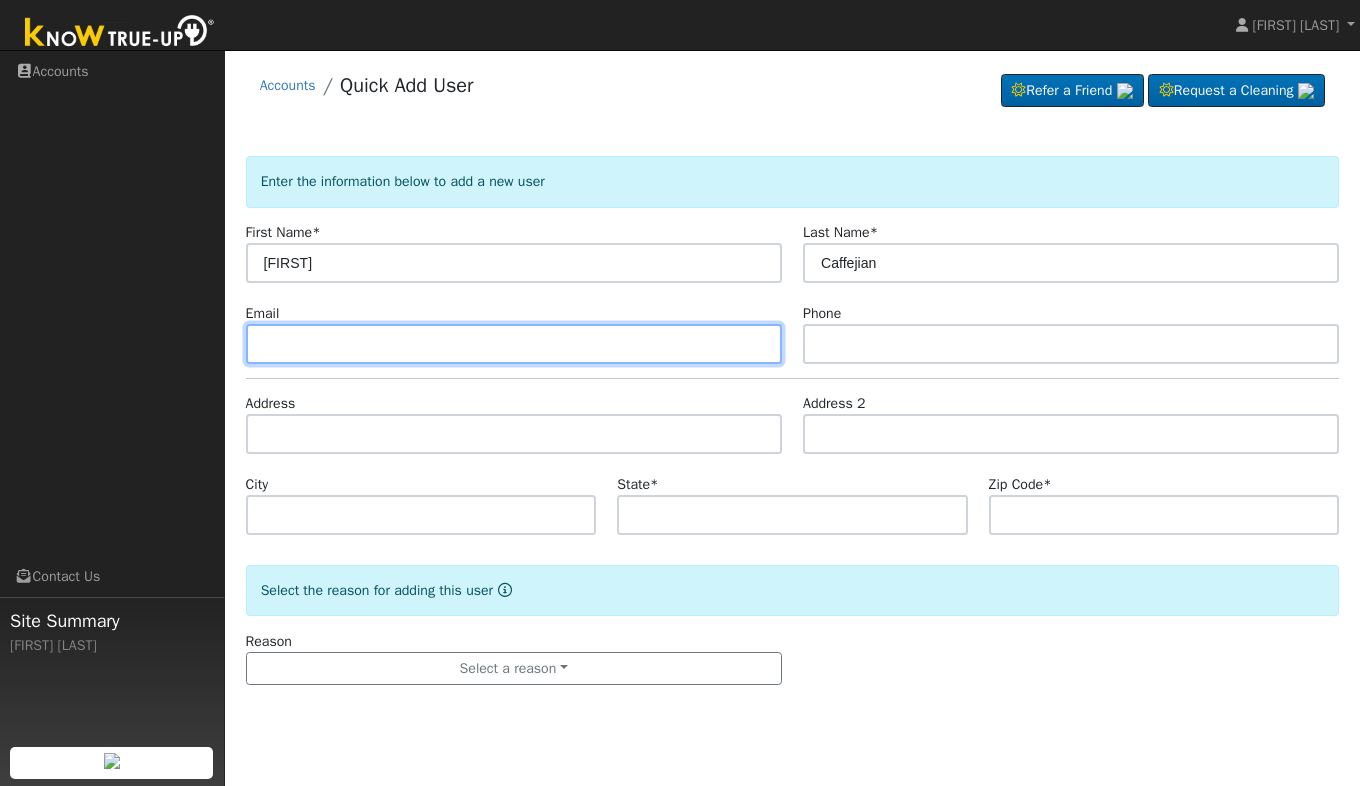 click at bounding box center (514, 344) 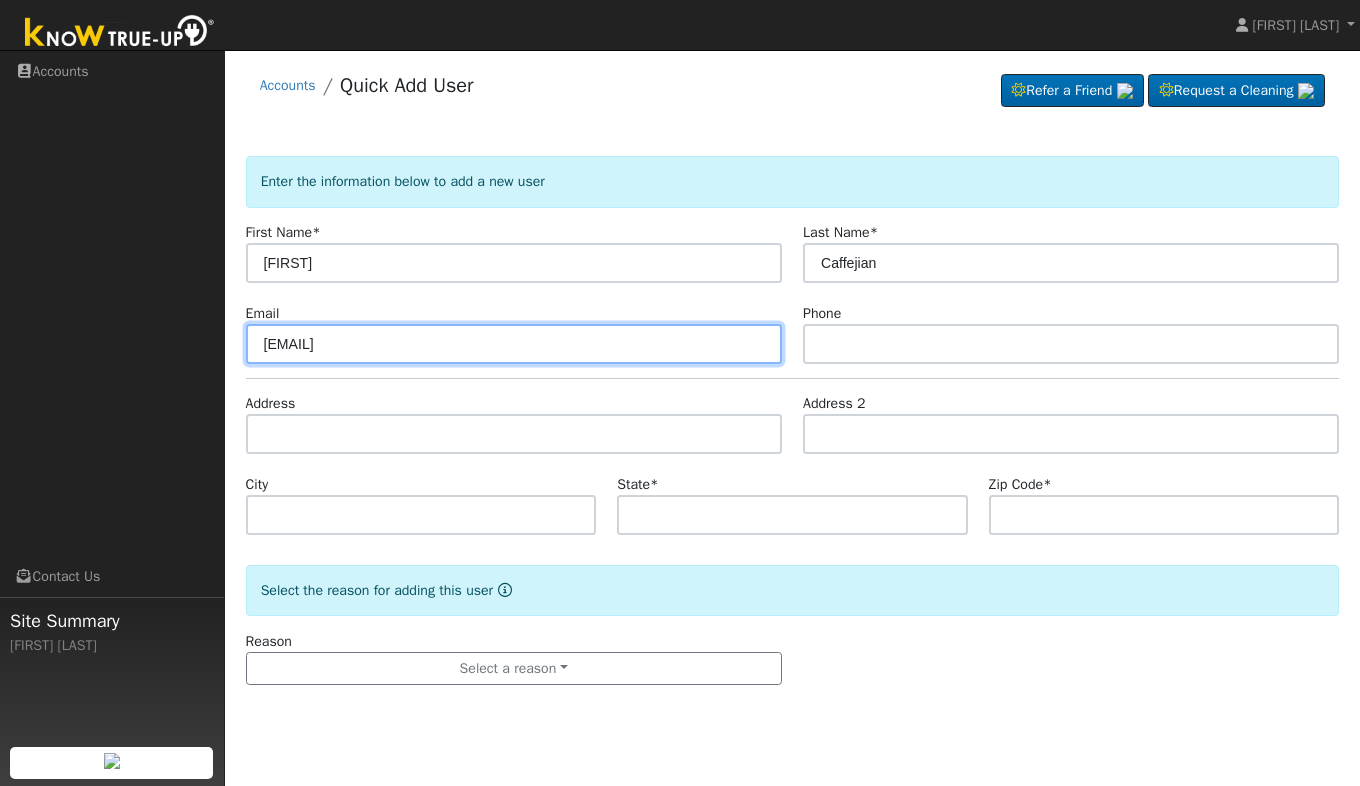 type on "wcaff@gmail.com" 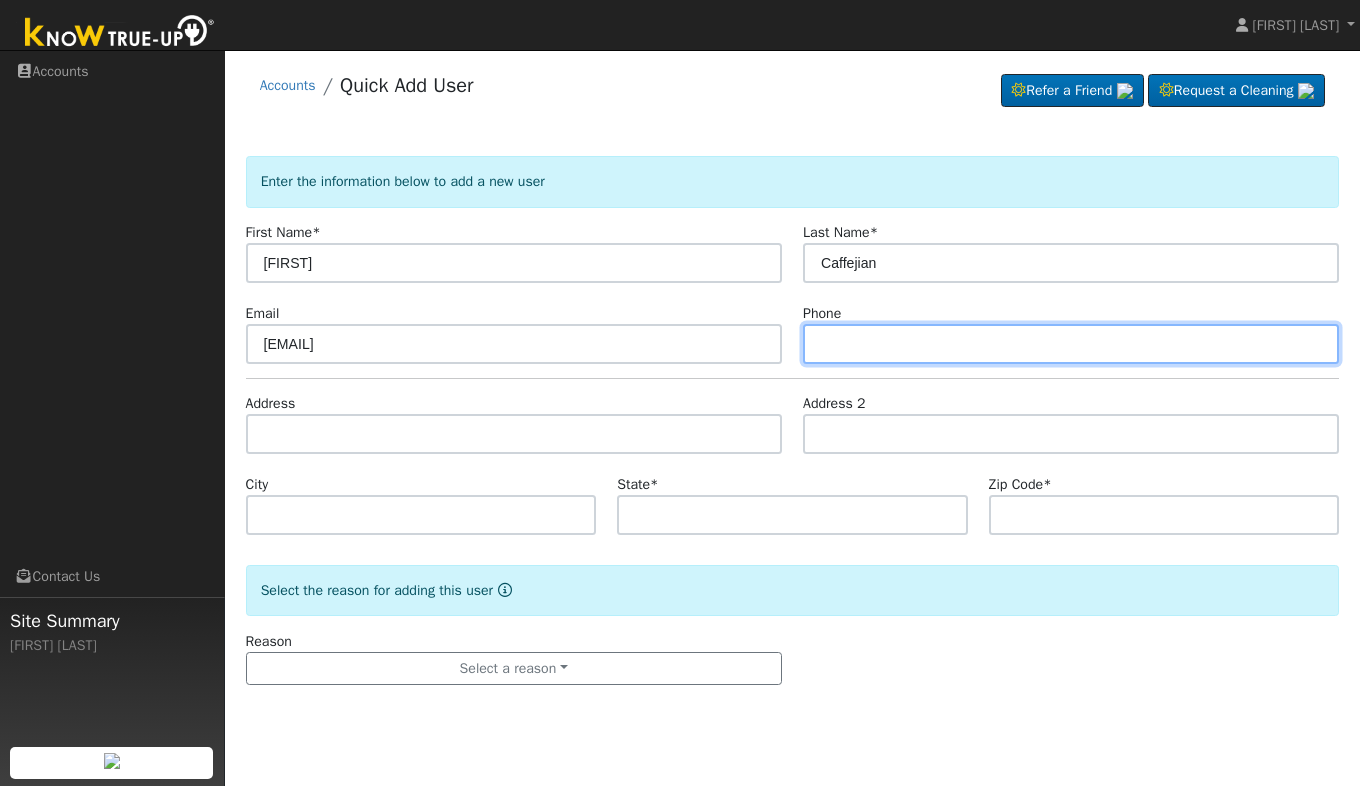 click at bounding box center [1071, 344] 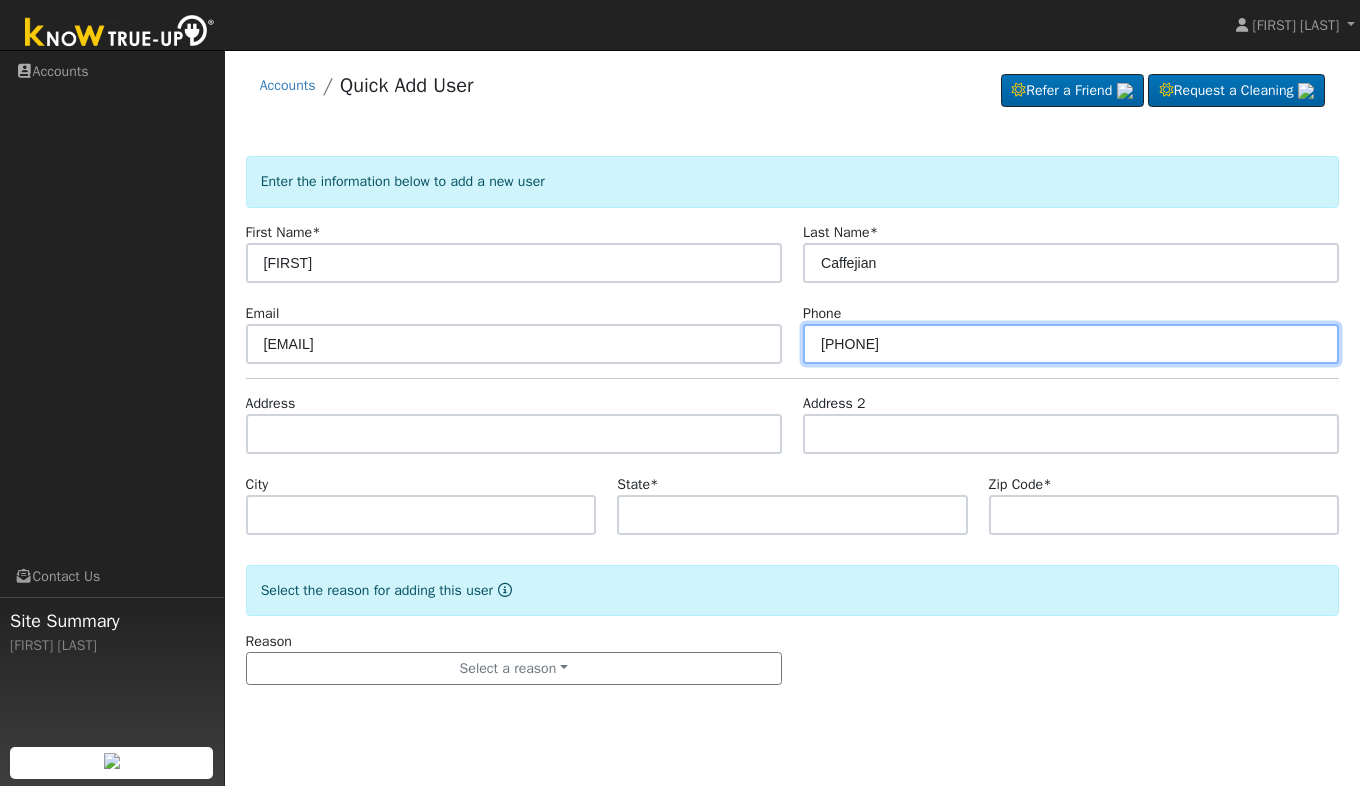 type on "5594005844" 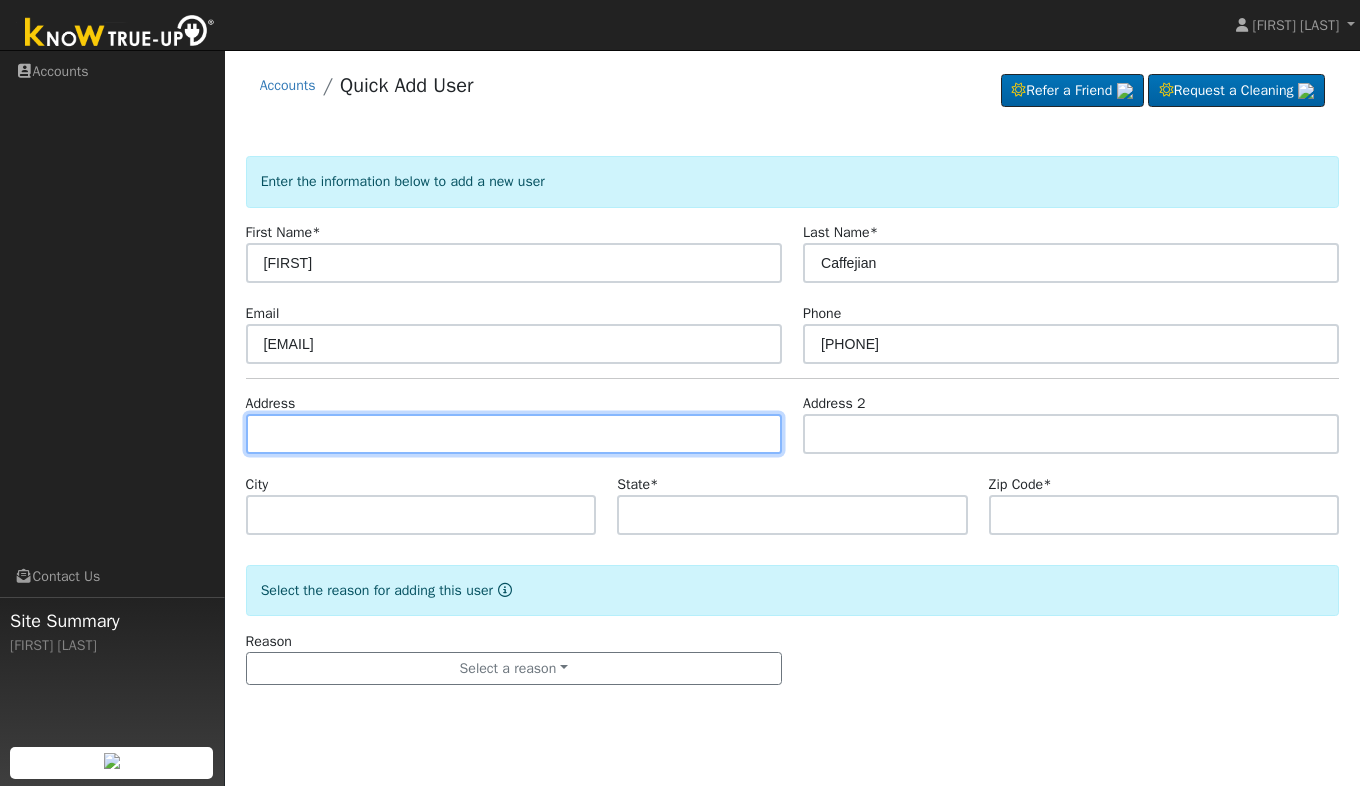click at bounding box center [514, 434] 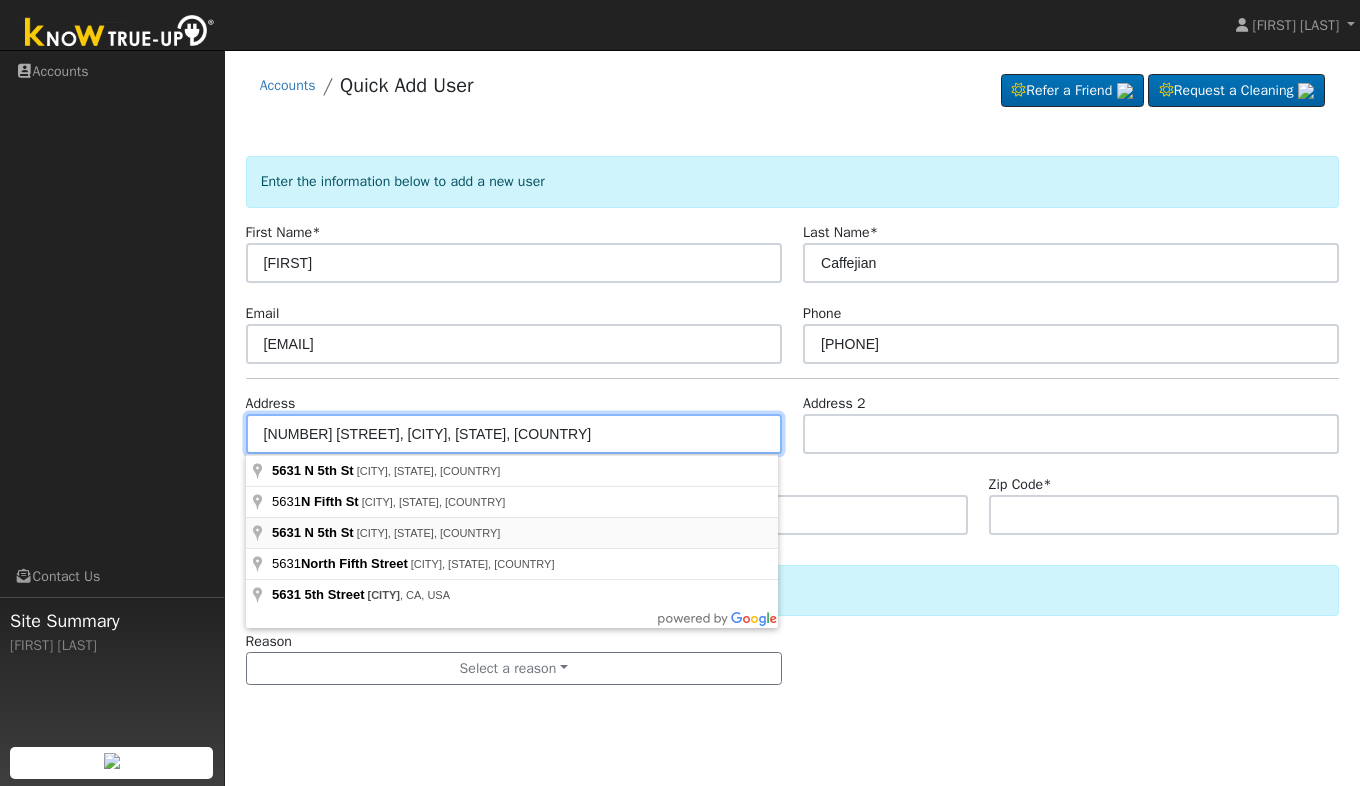 type on "5631 North 5th Street" 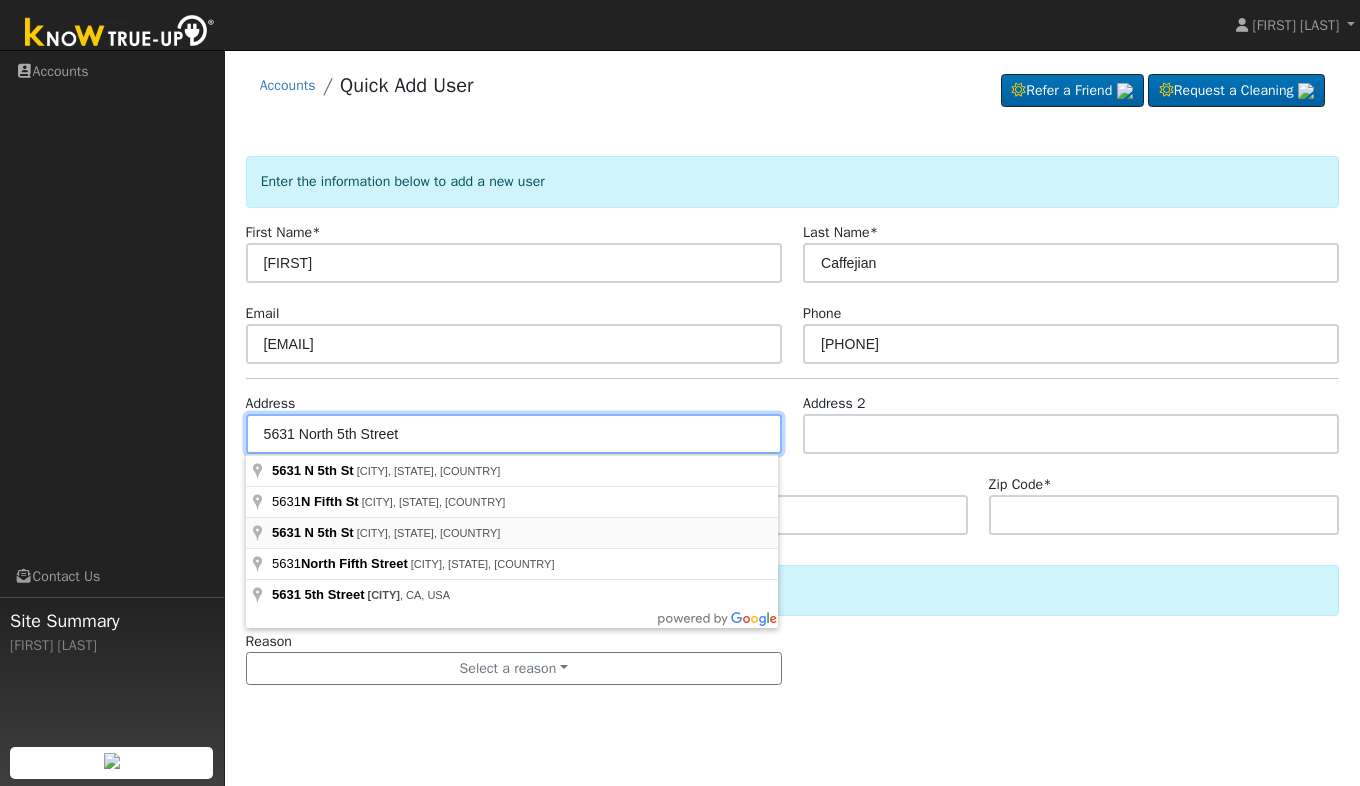 type on "93710" 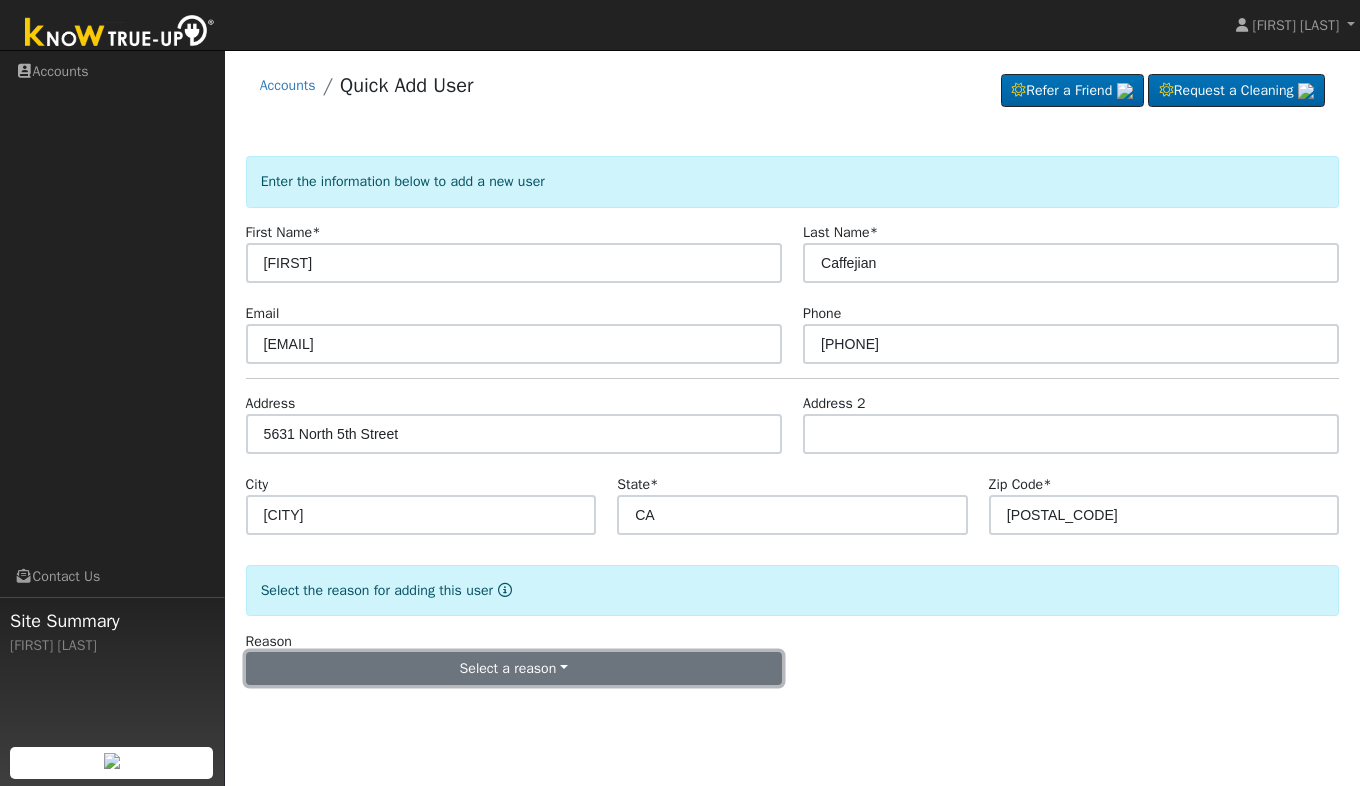click on "Select a reason" at bounding box center [514, 669] 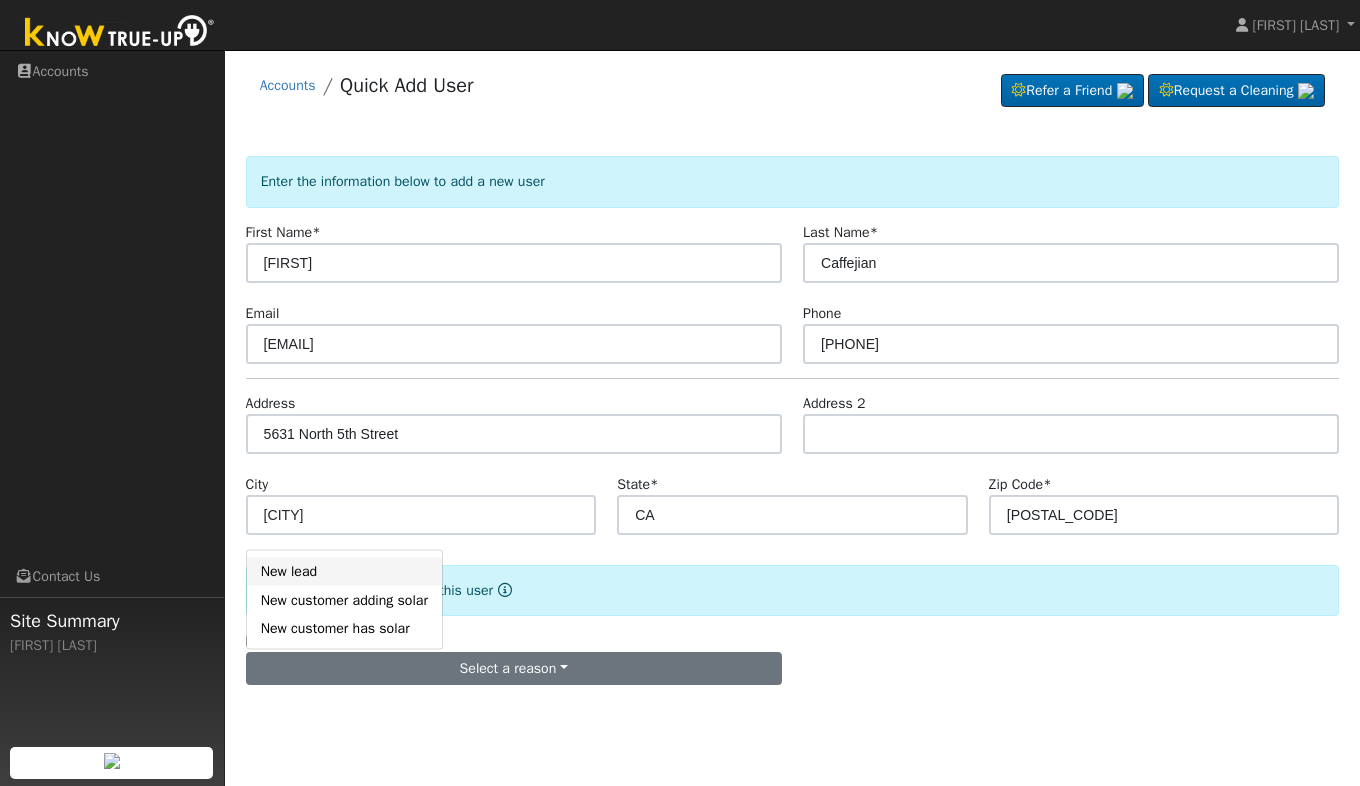 click on "New lead" at bounding box center [344, 571] 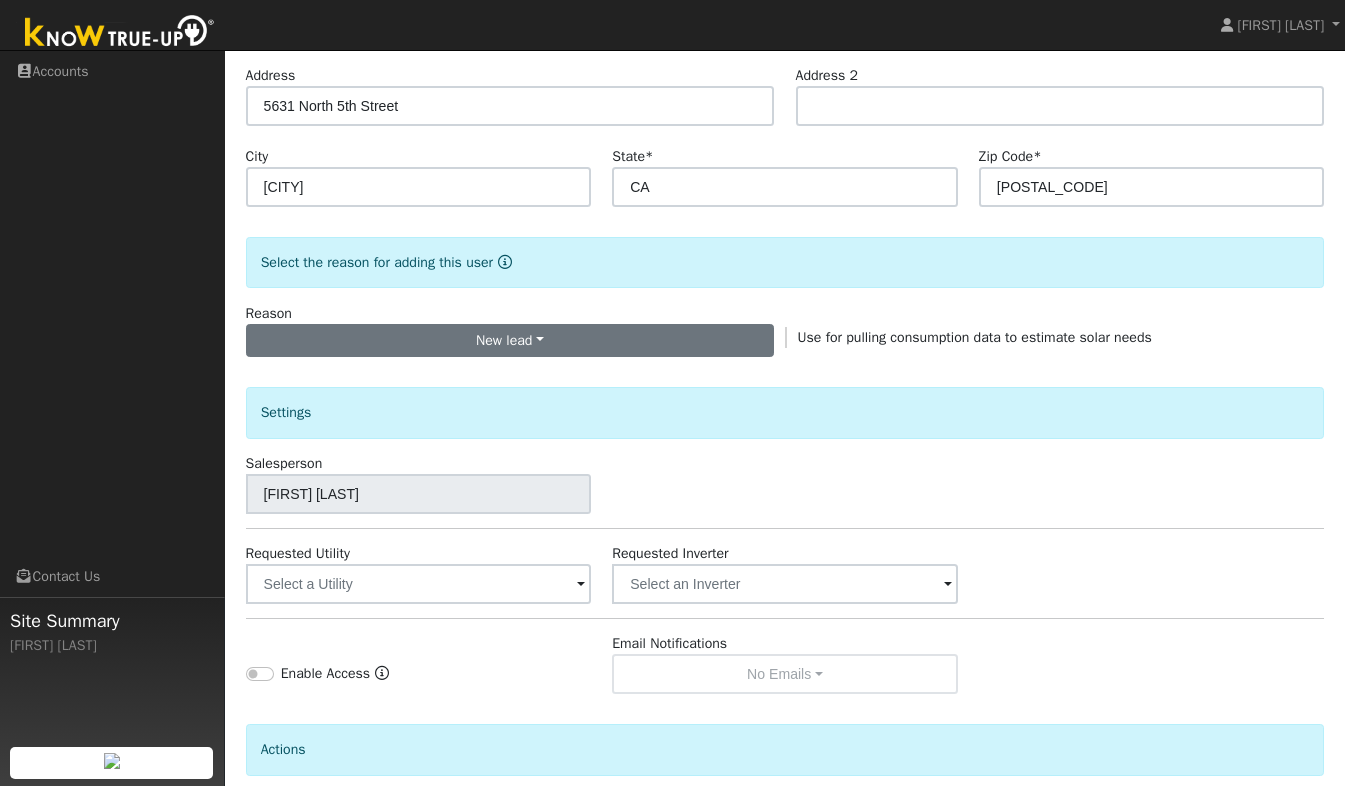 scroll, scrollTop: 329, scrollLeft: 0, axis: vertical 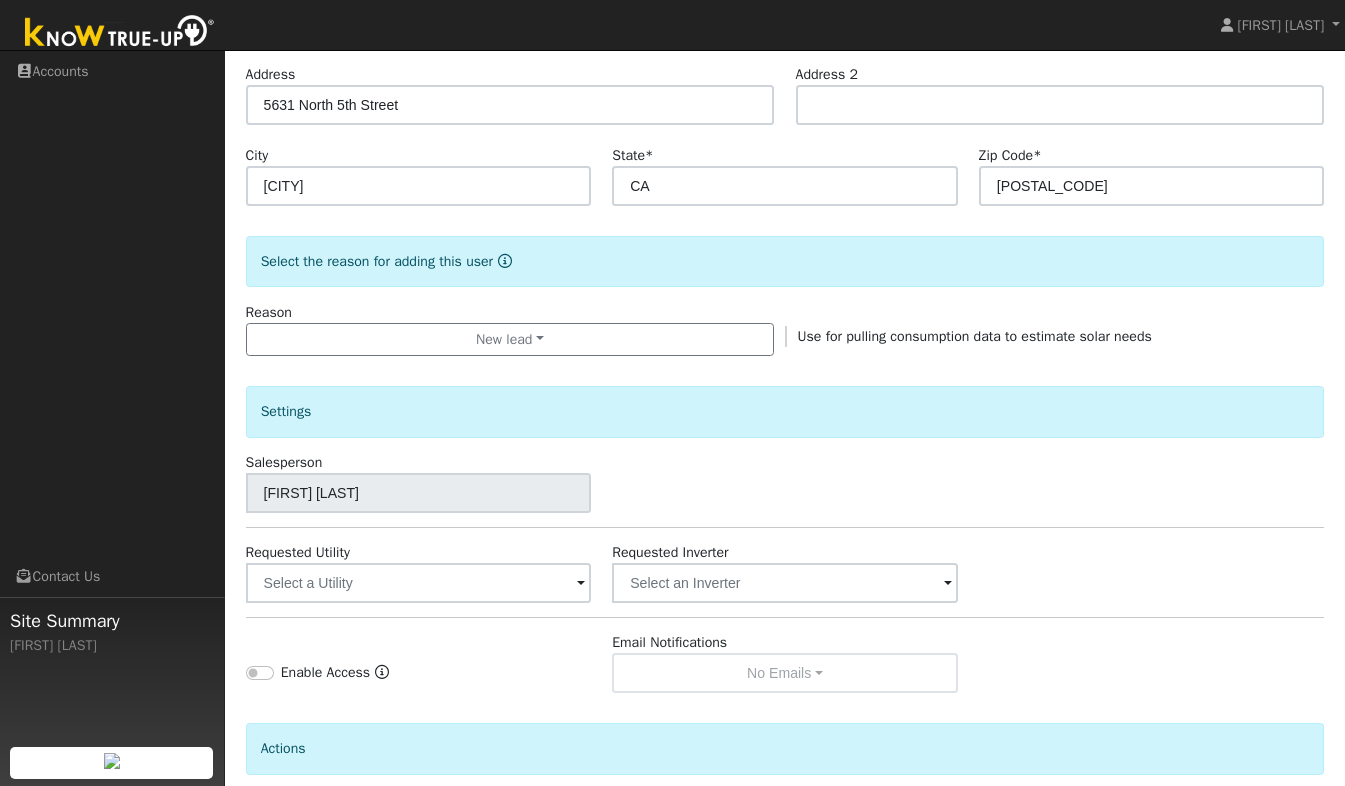 click at bounding box center (581, 584) 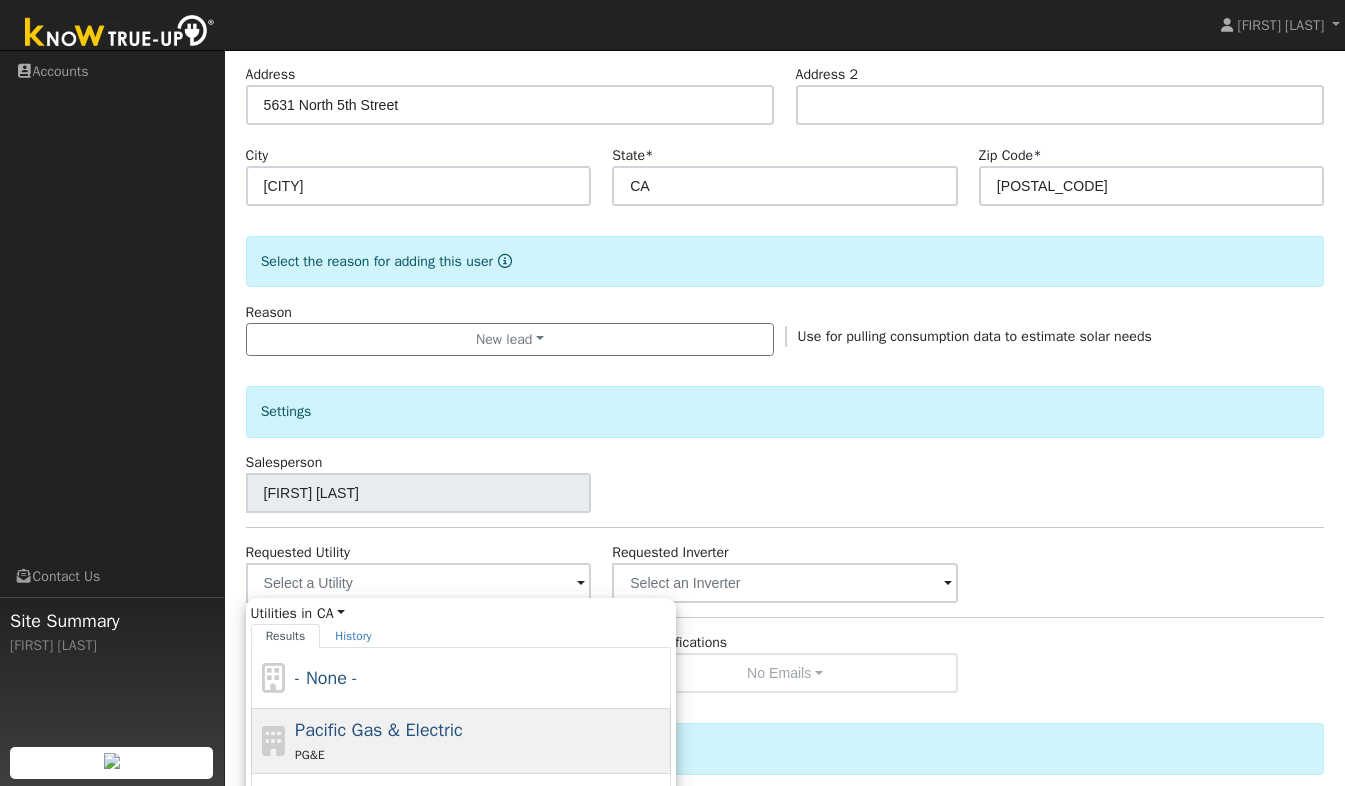 click on "Pacific Gas & Electric" at bounding box center [379, 730] 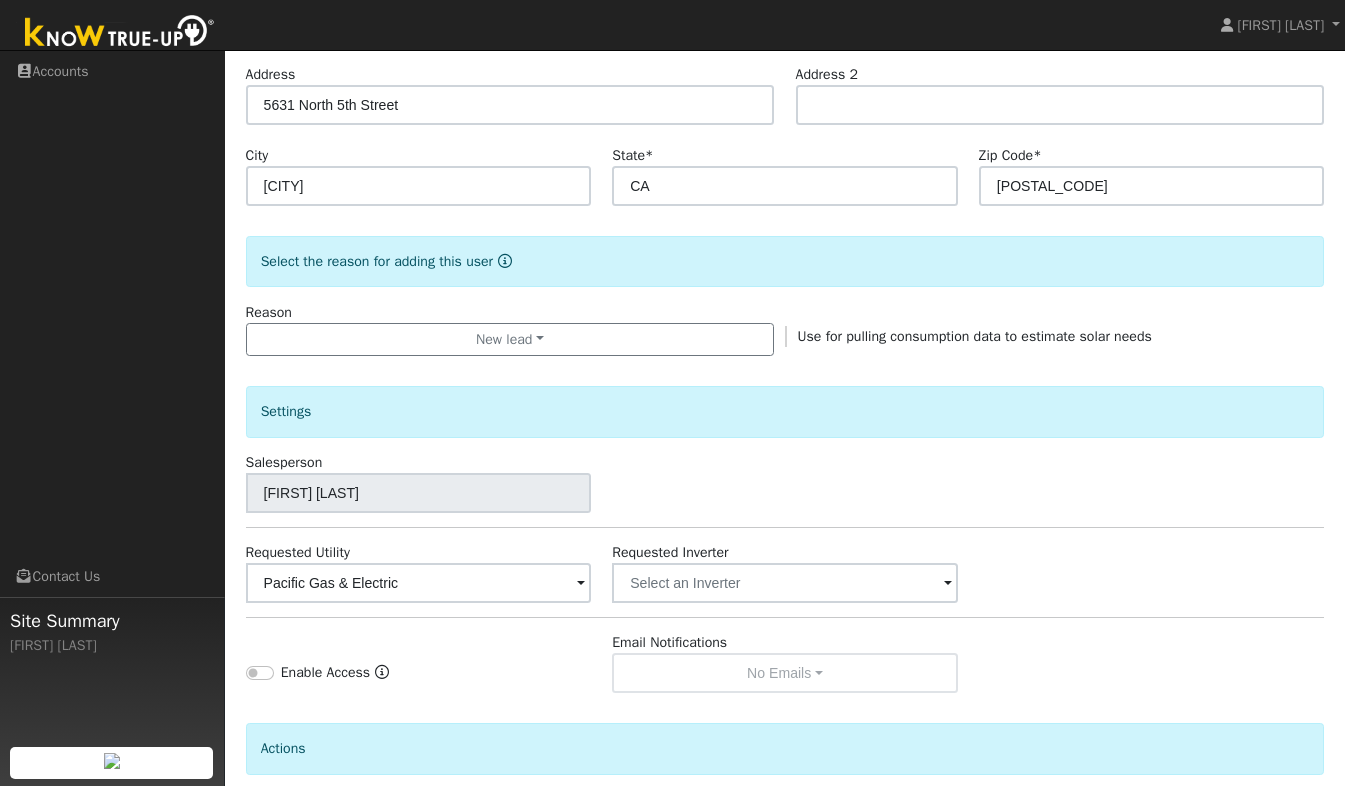 scroll, scrollTop: 506, scrollLeft: 0, axis: vertical 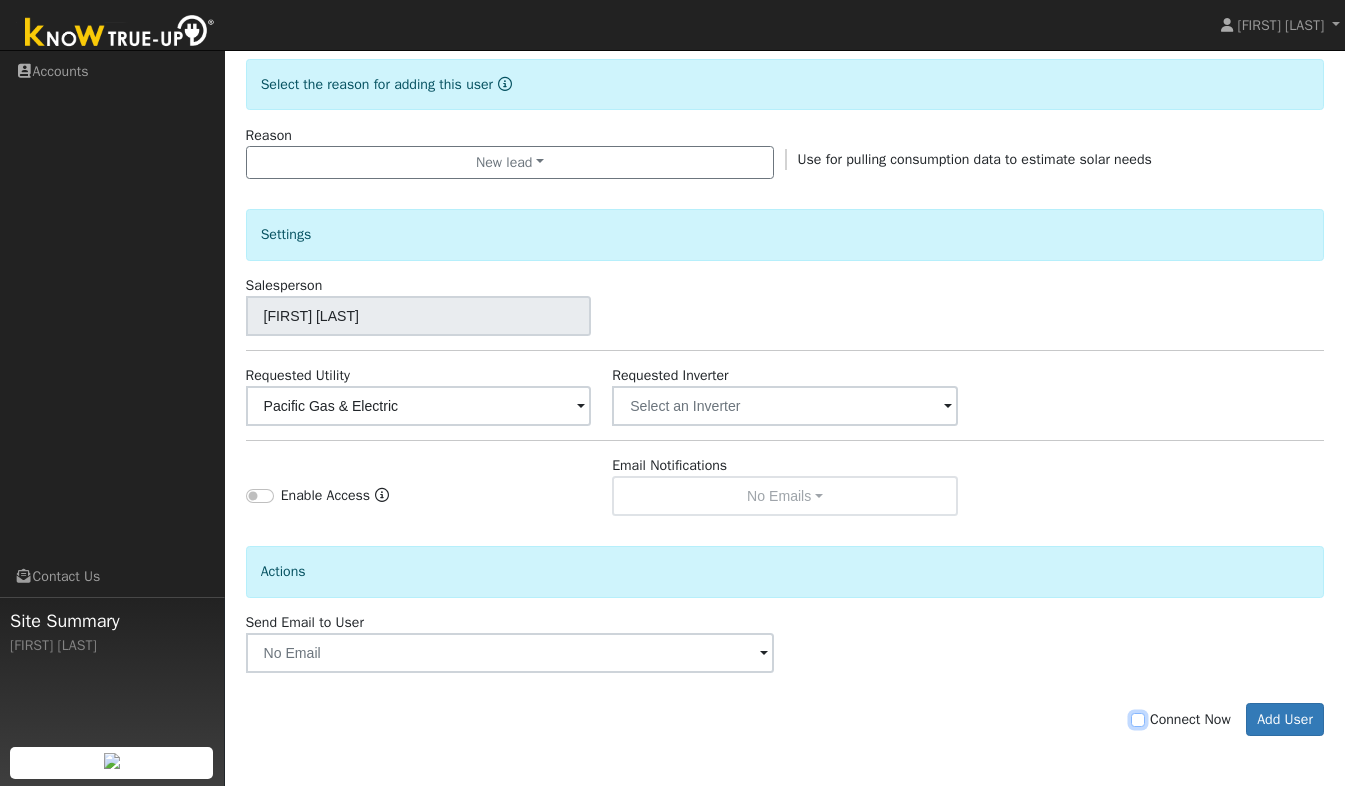 click on "Connect Now" at bounding box center (1138, 720) 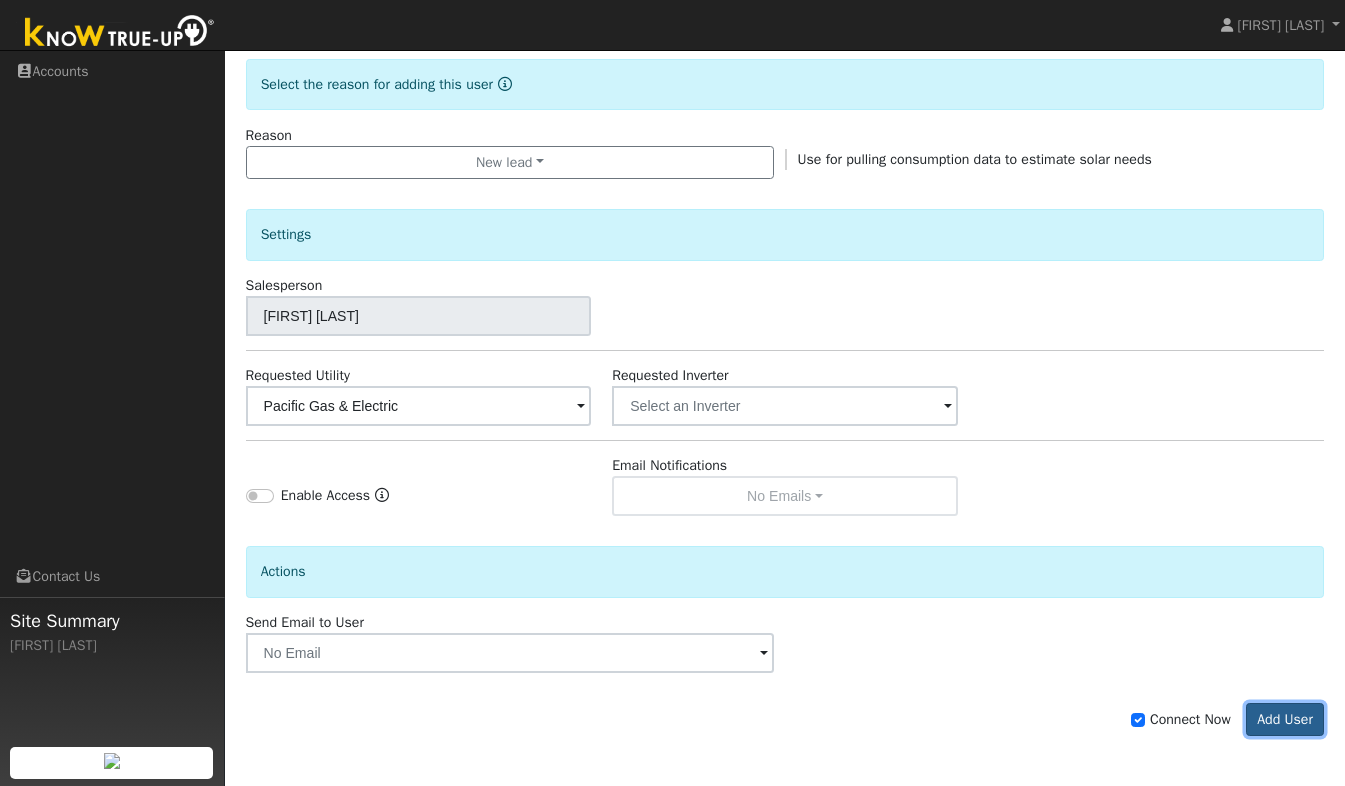 click on "Add User" at bounding box center (1285, 720) 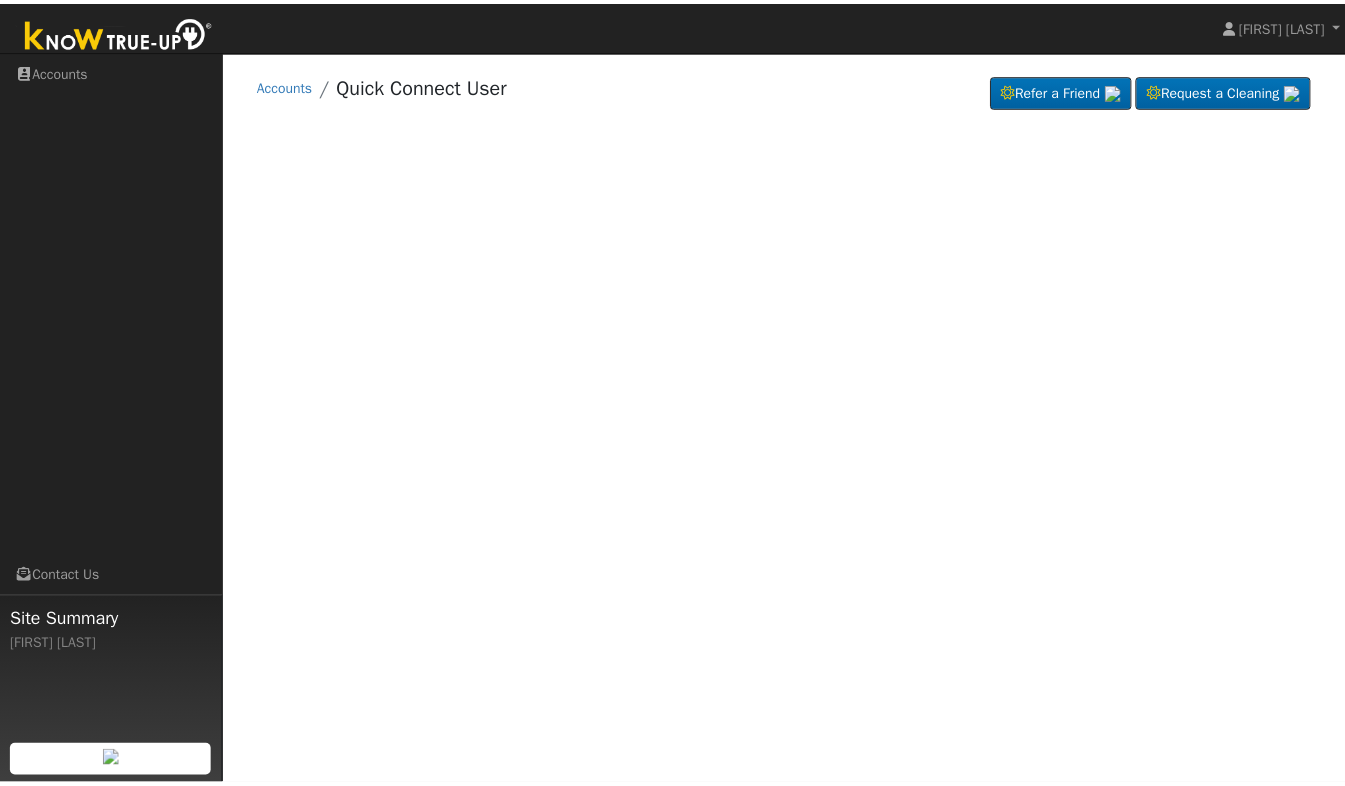 scroll, scrollTop: 0, scrollLeft: 0, axis: both 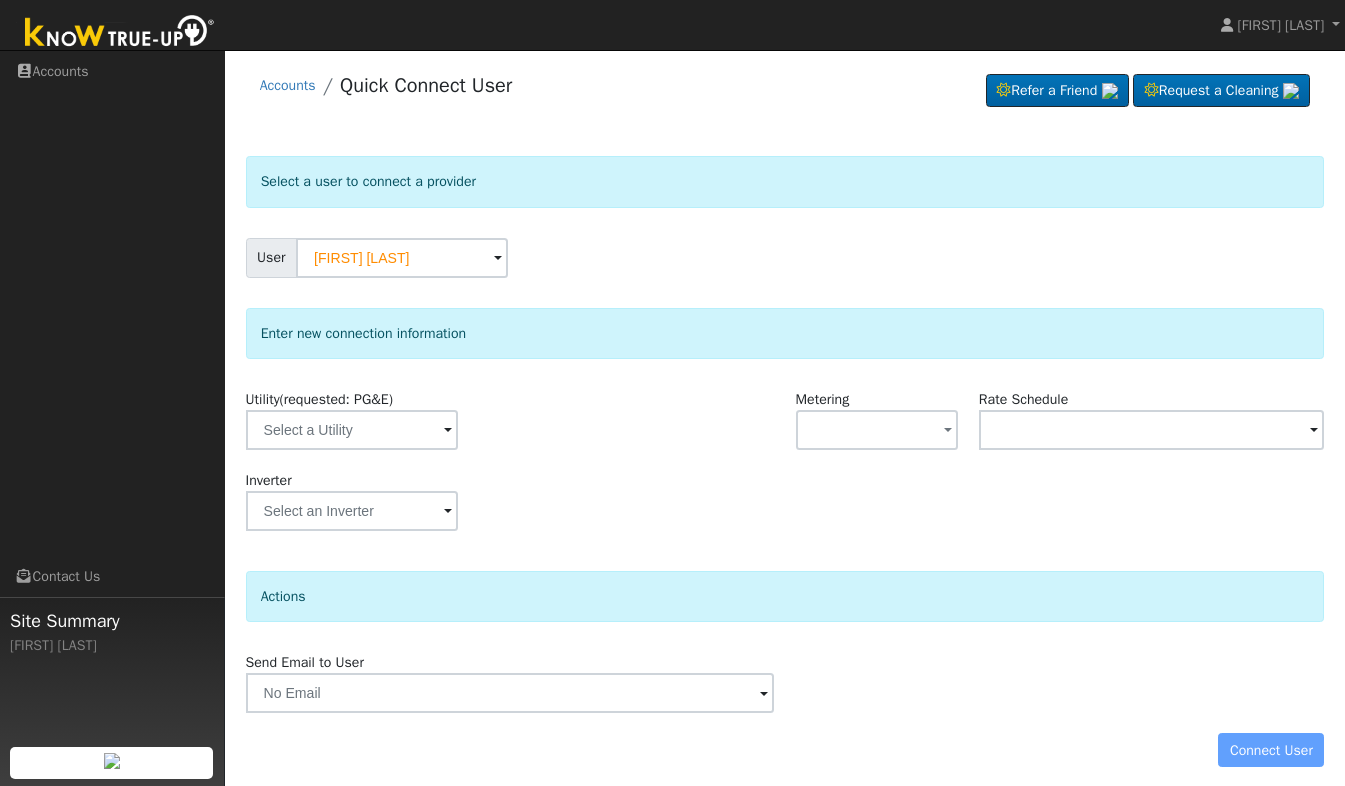 click at bounding box center (448, 431) 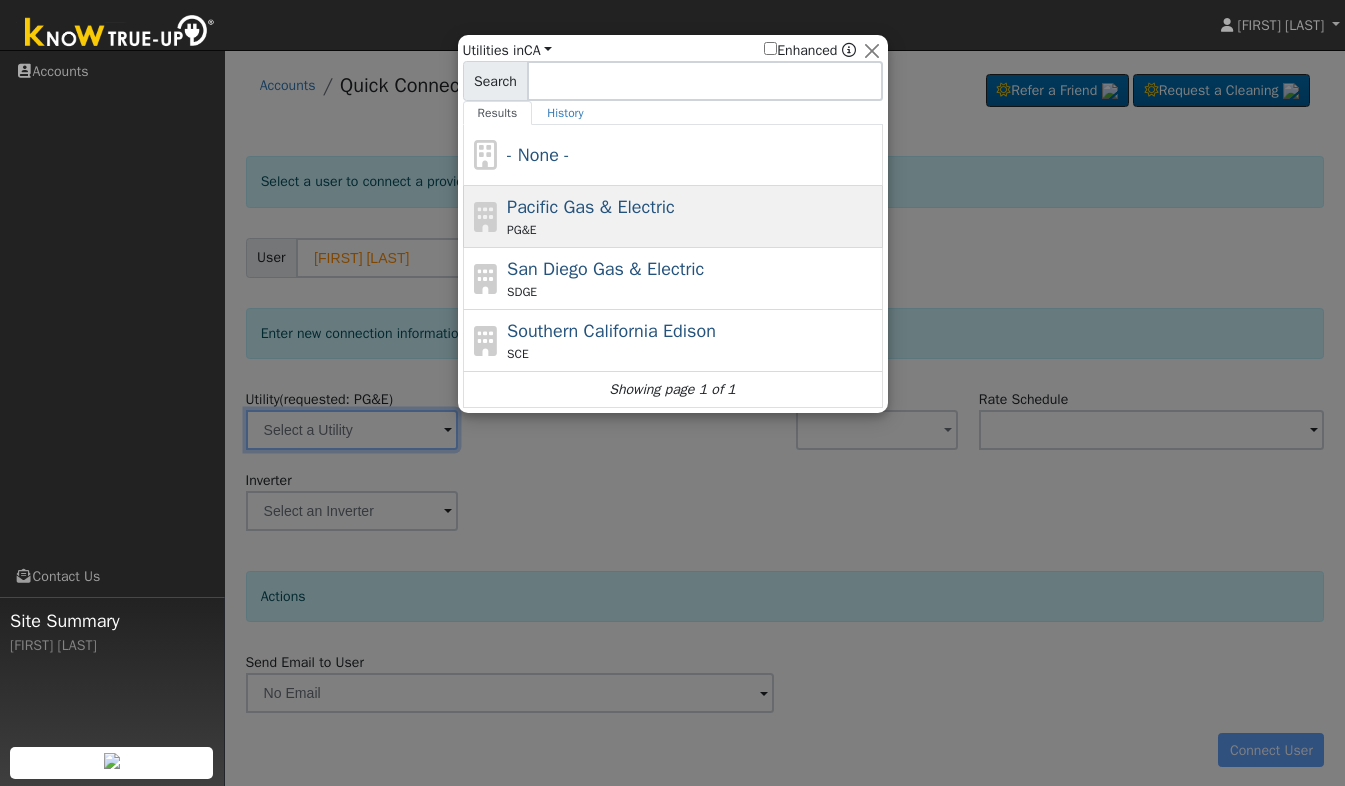 click on "Pacific Gas & Electric" at bounding box center [591, 207] 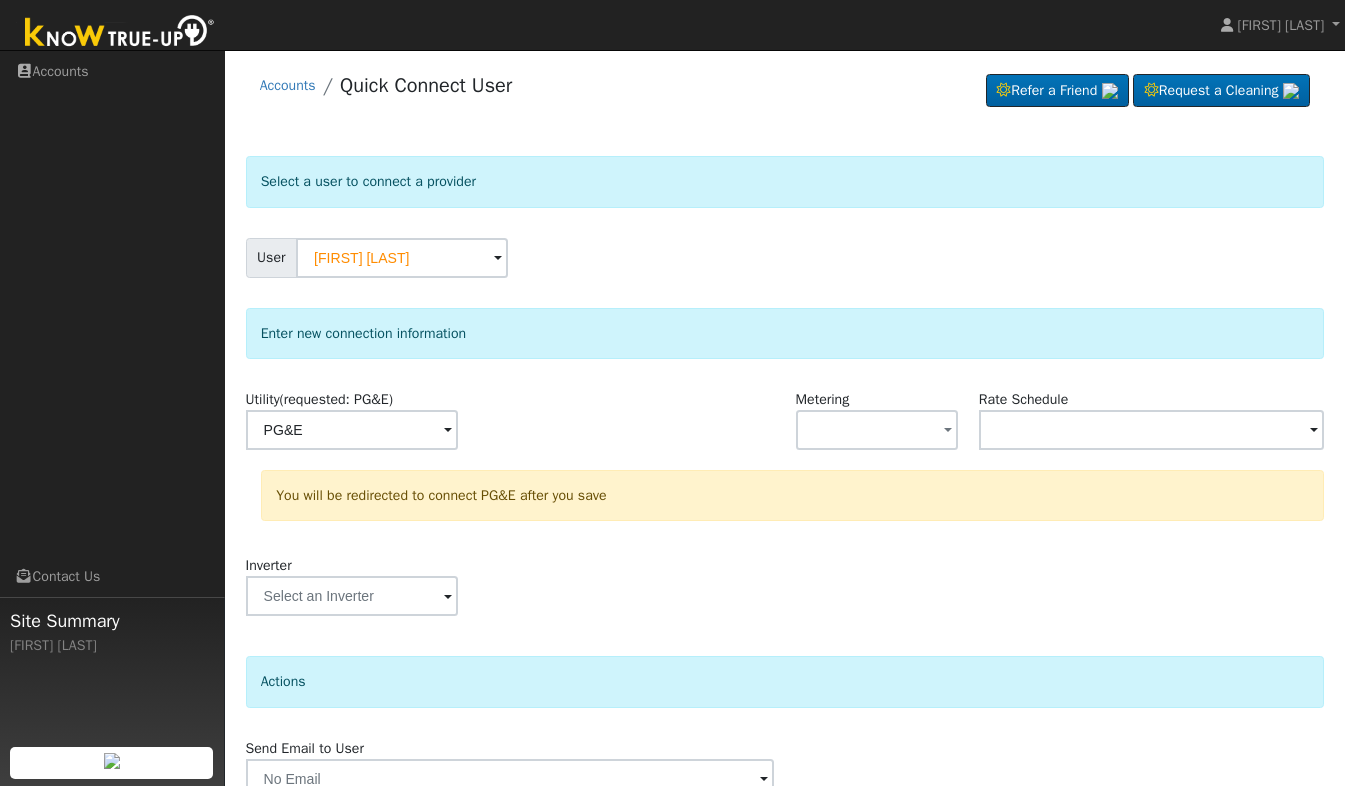 scroll, scrollTop: 96, scrollLeft: 0, axis: vertical 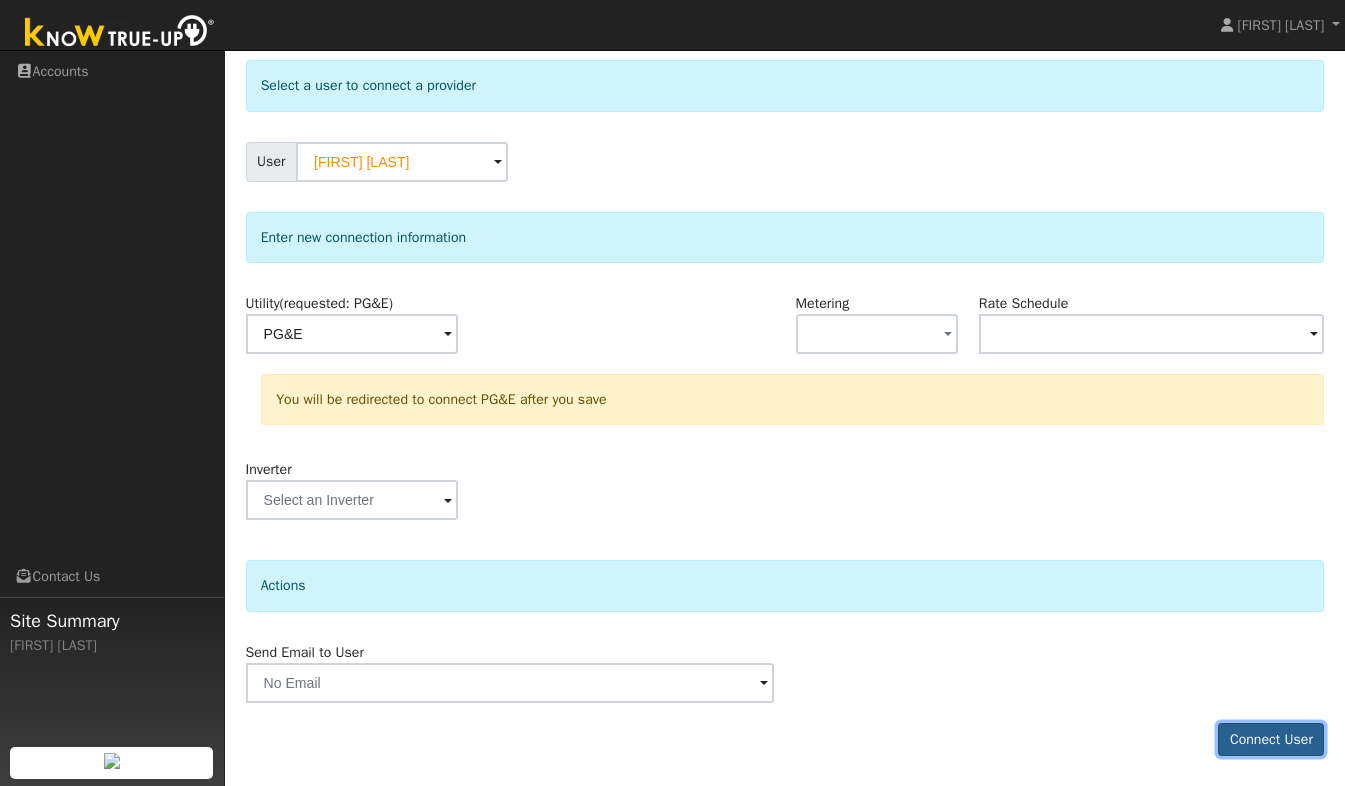 click on "Connect User" at bounding box center (1271, 740) 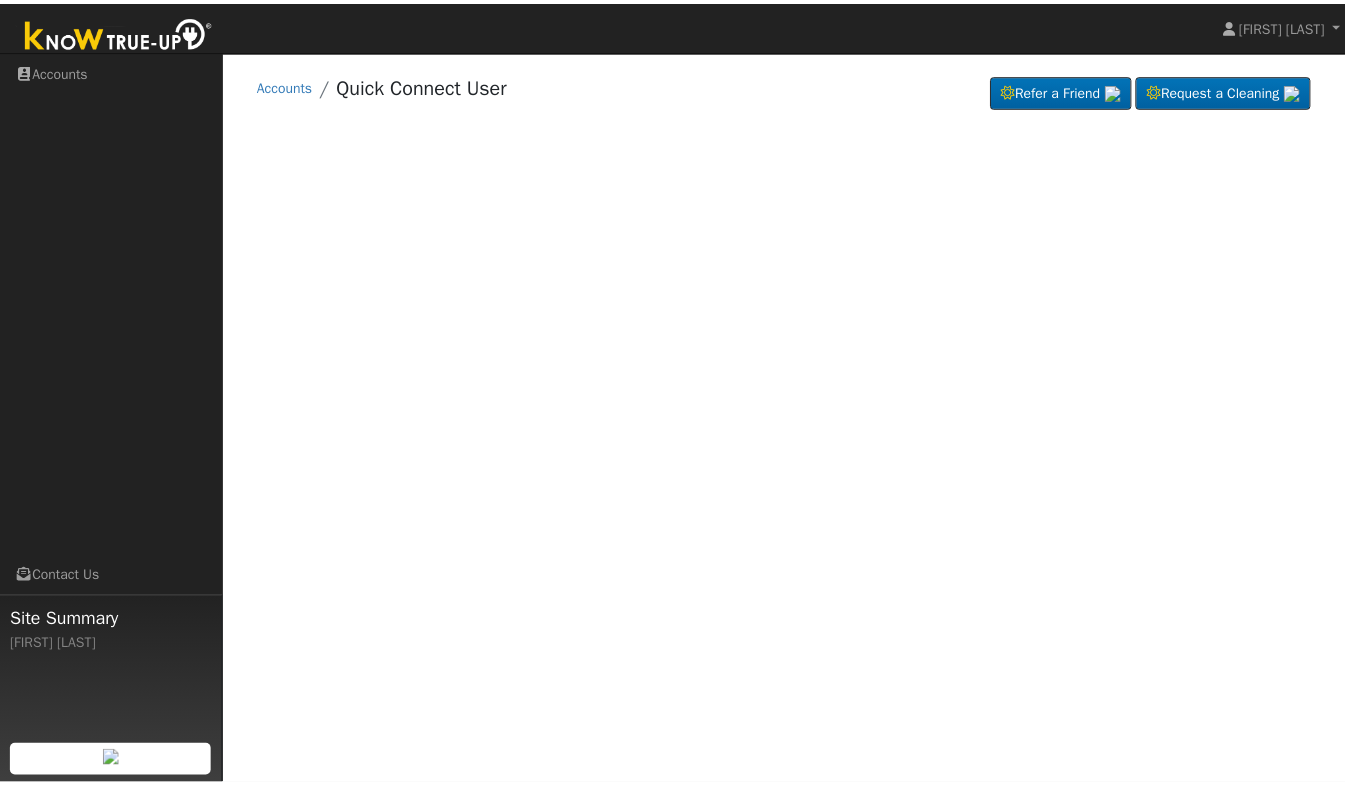 scroll, scrollTop: 0, scrollLeft: 0, axis: both 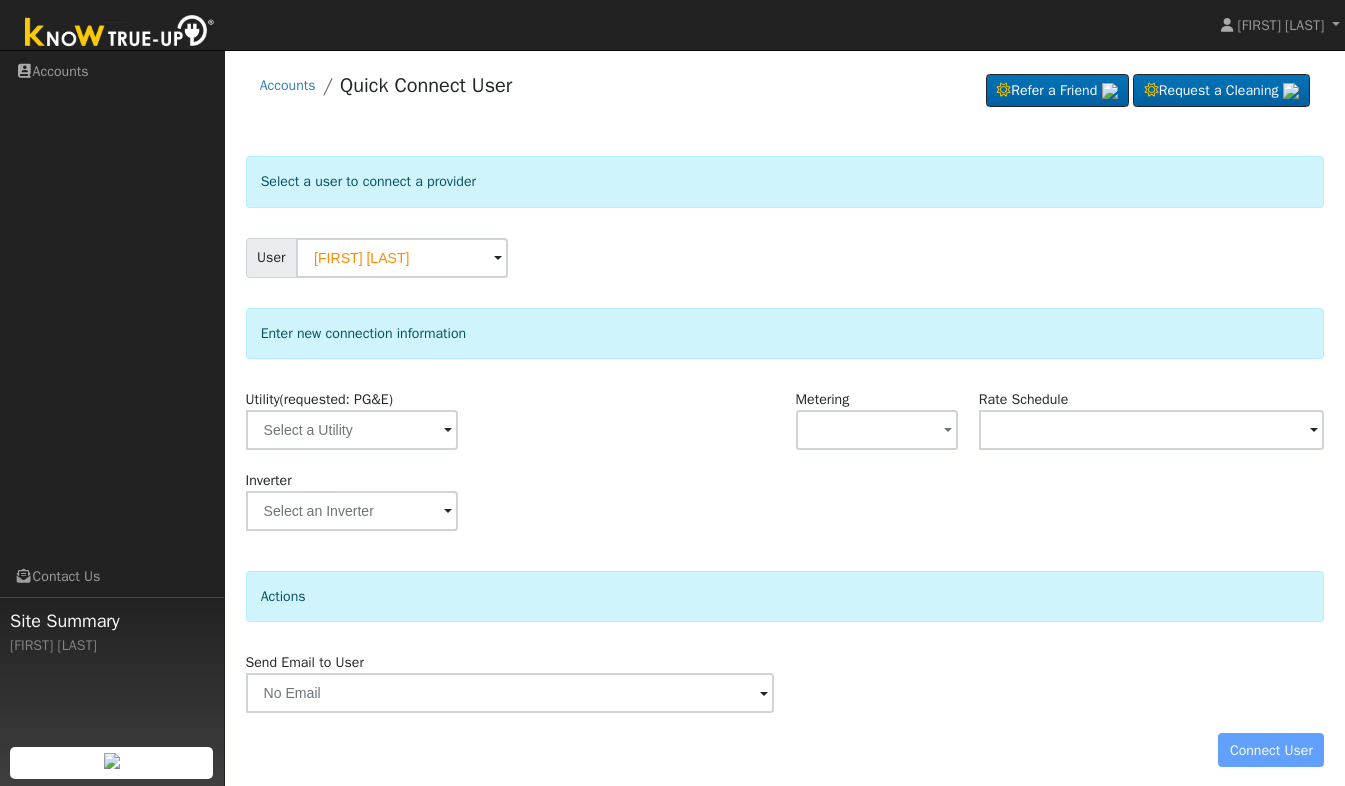 click on "Connect User" at bounding box center (785, 750) 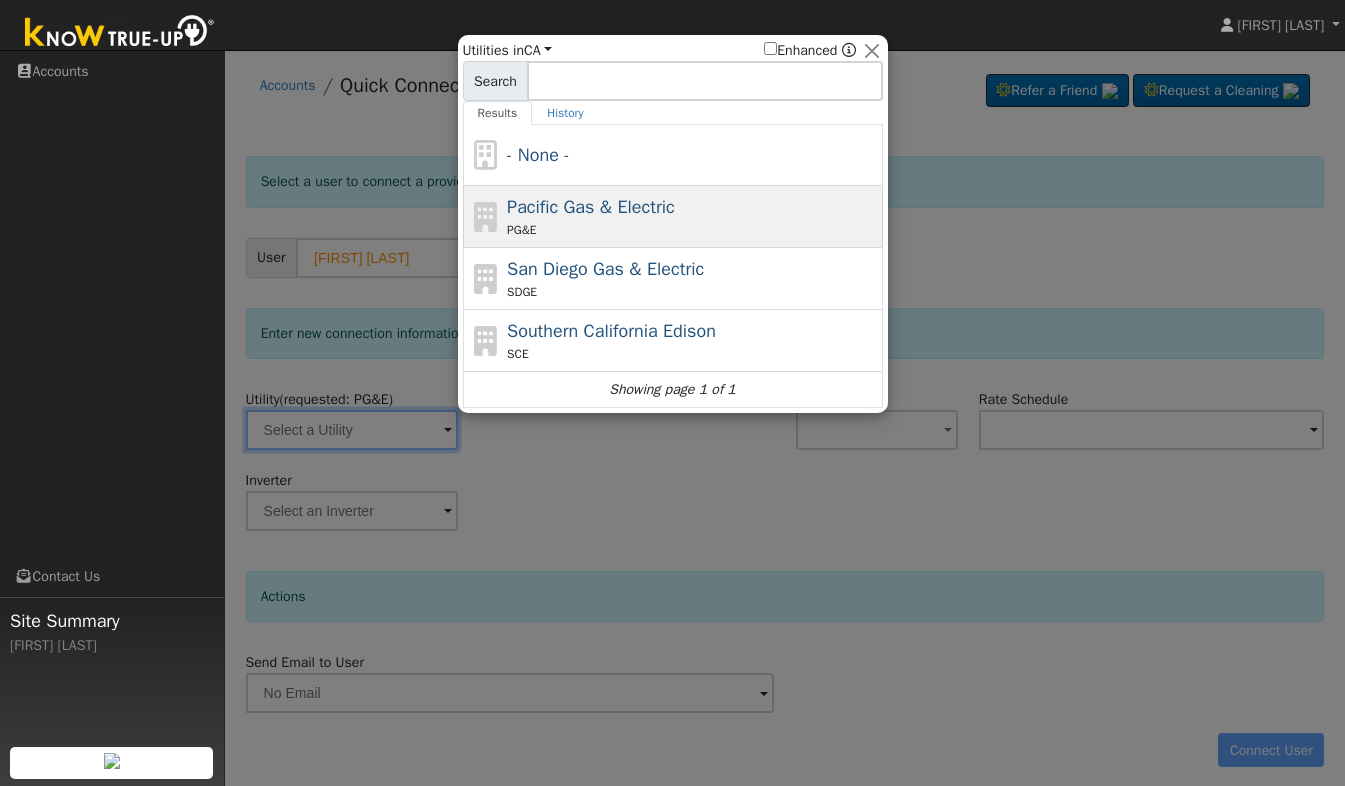 click on "Pacific Gas & Electric PG&E" at bounding box center [692, 216] 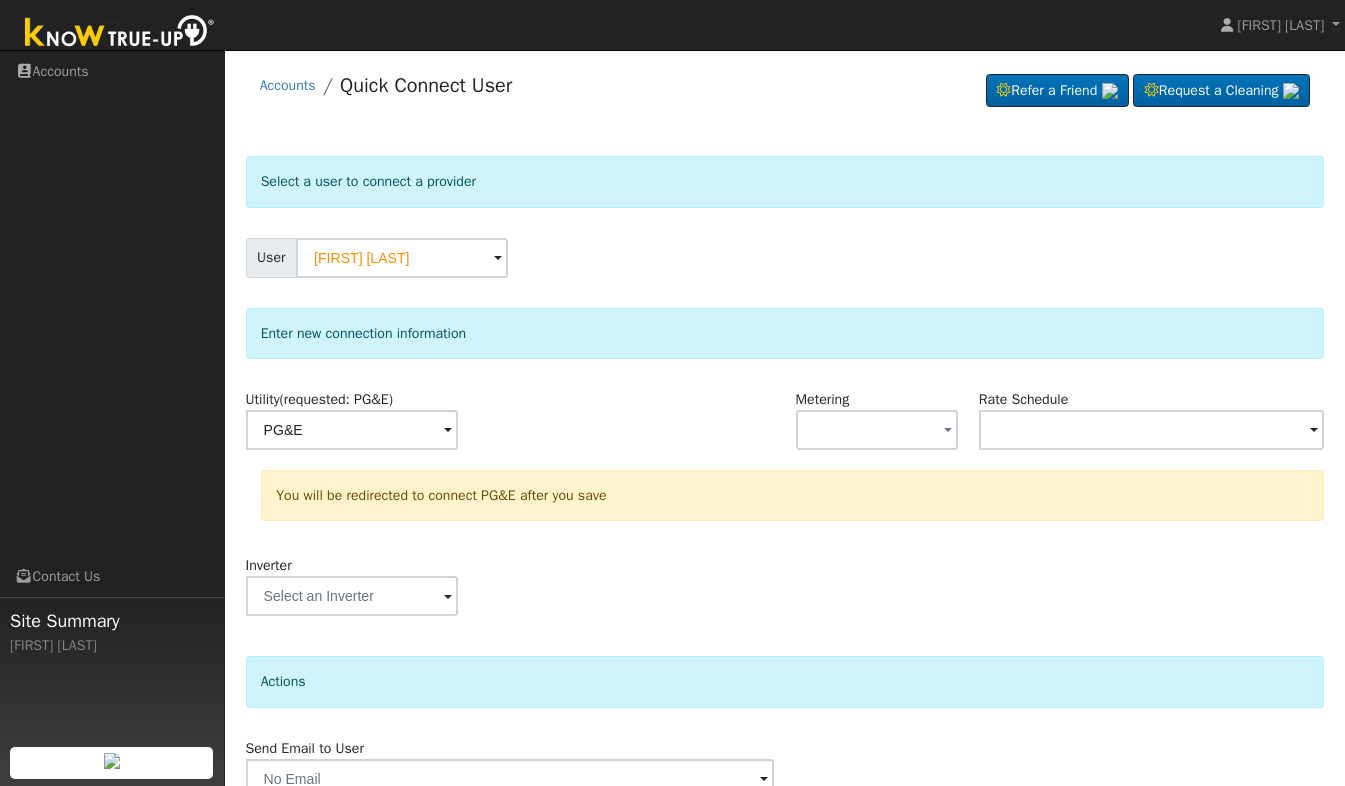 scroll, scrollTop: 96, scrollLeft: 0, axis: vertical 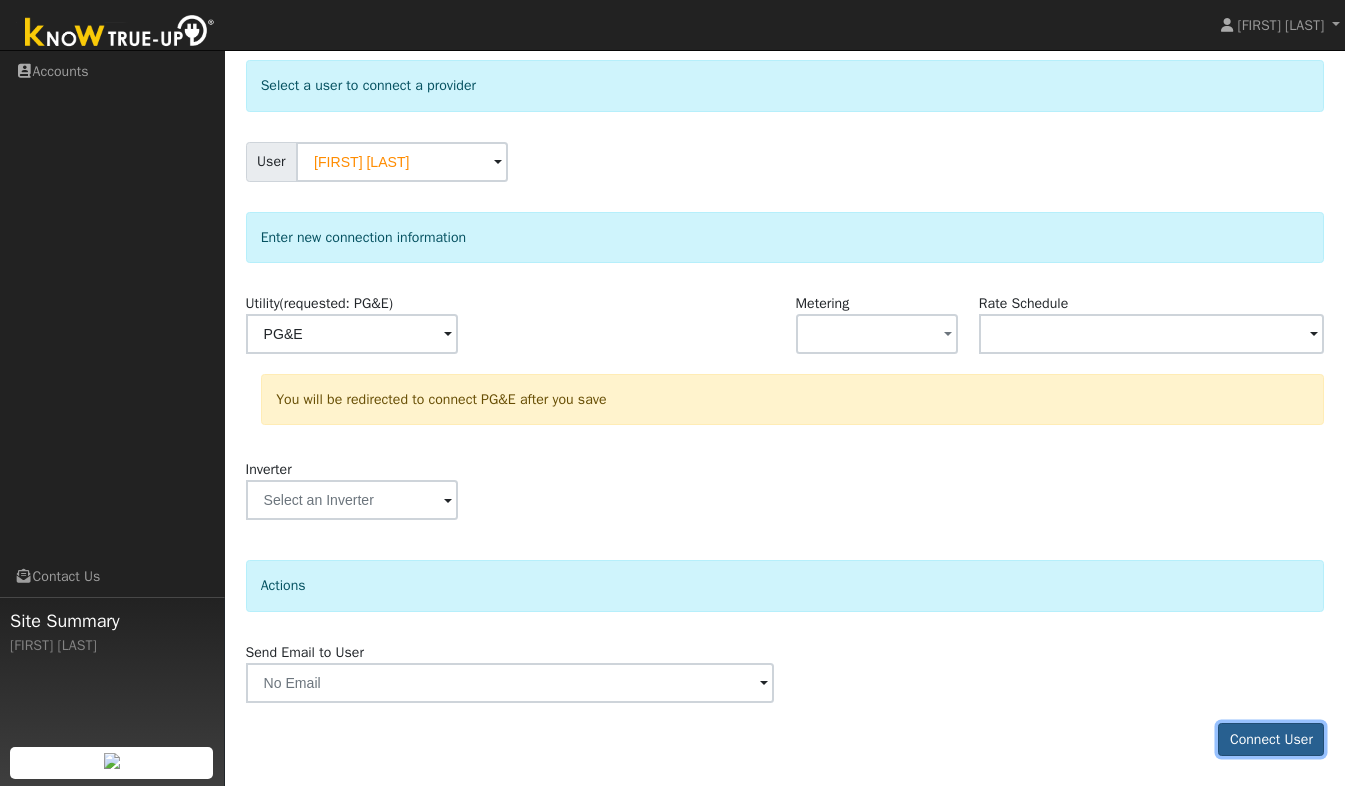 click on "Connect User" at bounding box center [1271, 740] 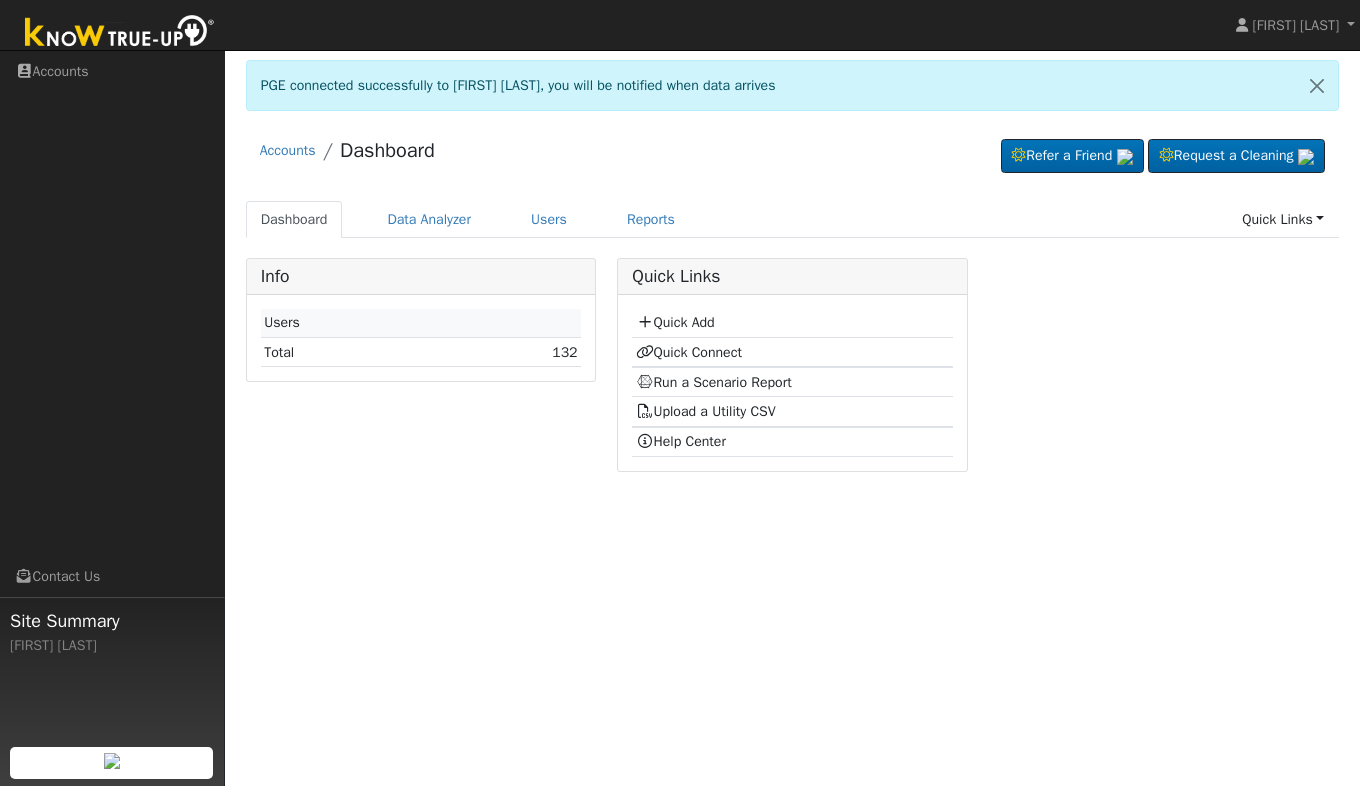 scroll, scrollTop: 0, scrollLeft: 0, axis: both 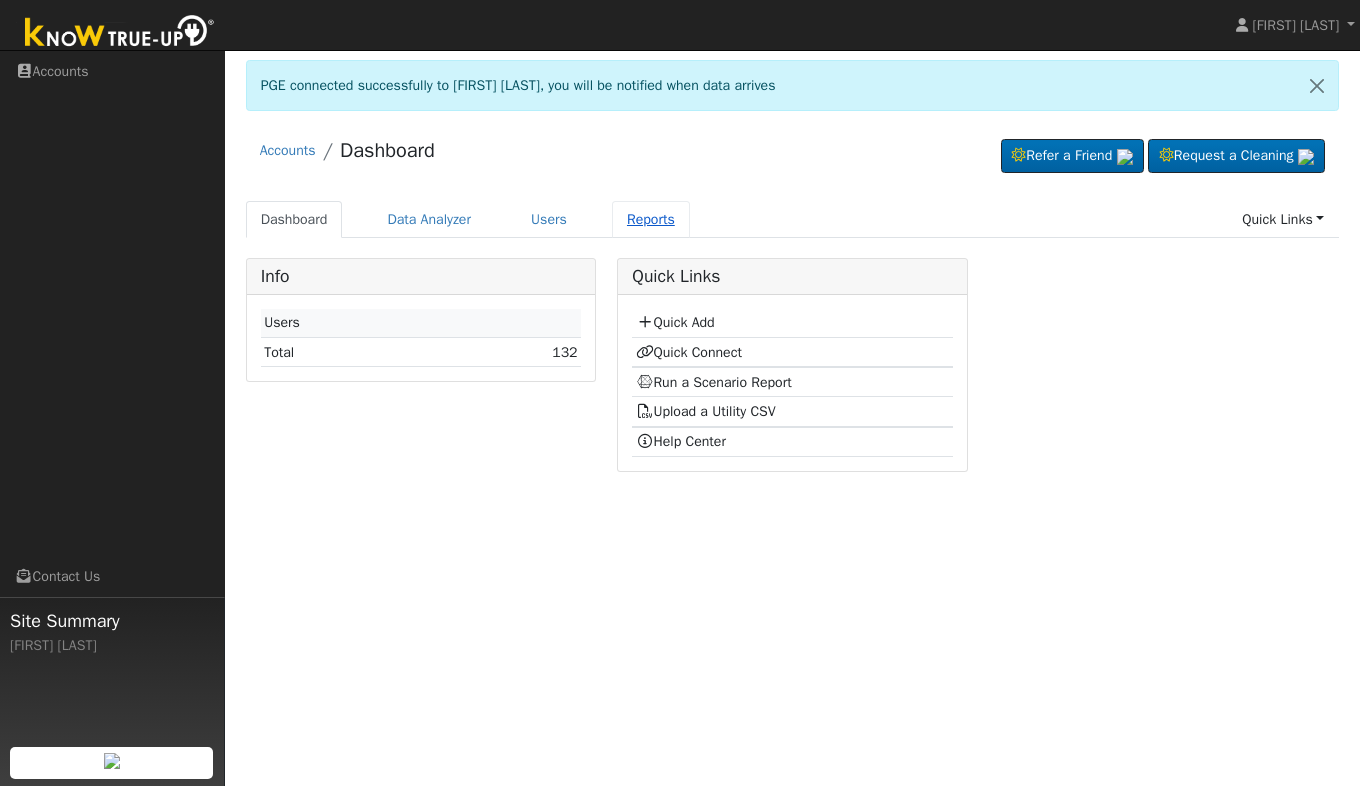 click on "Reports" at bounding box center (651, 219) 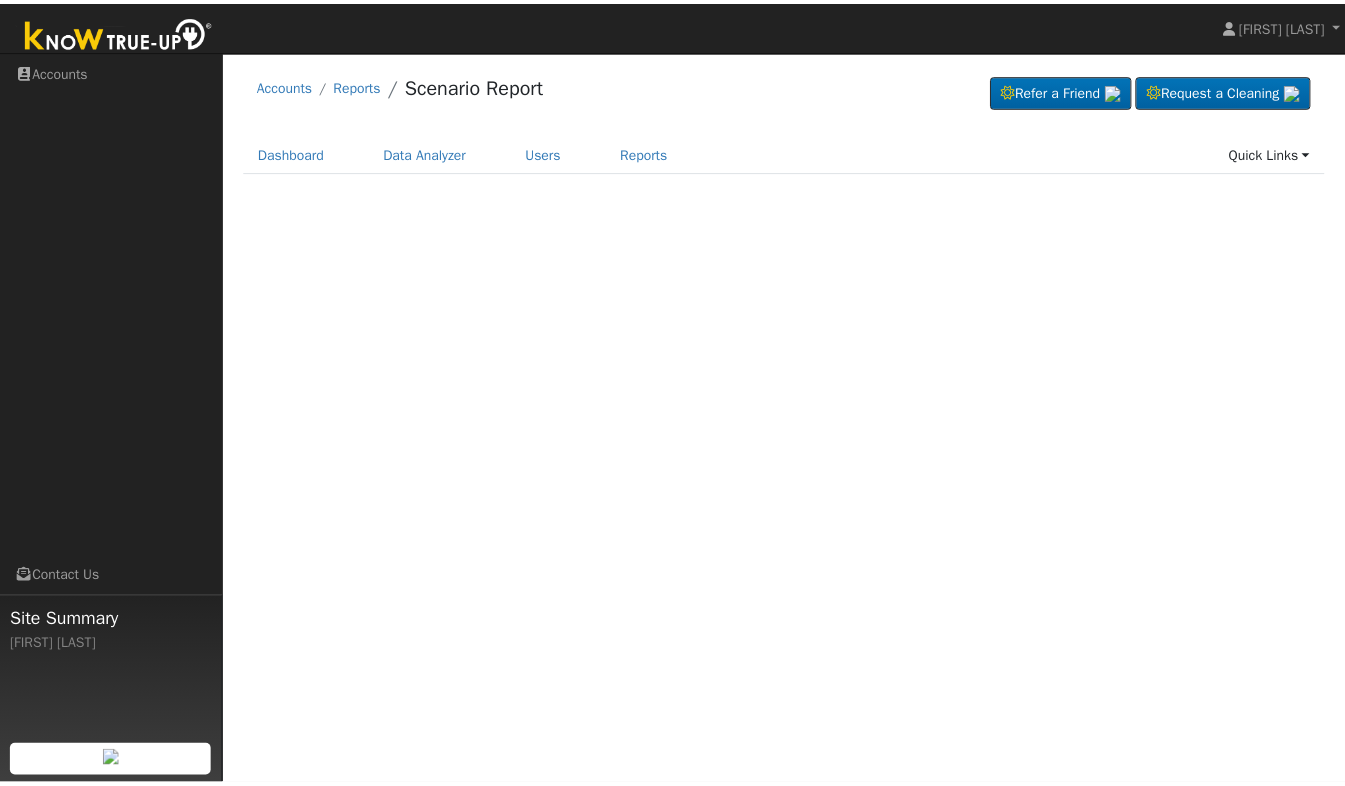 scroll, scrollTop: 0, scrollLeft: 0, axis: both 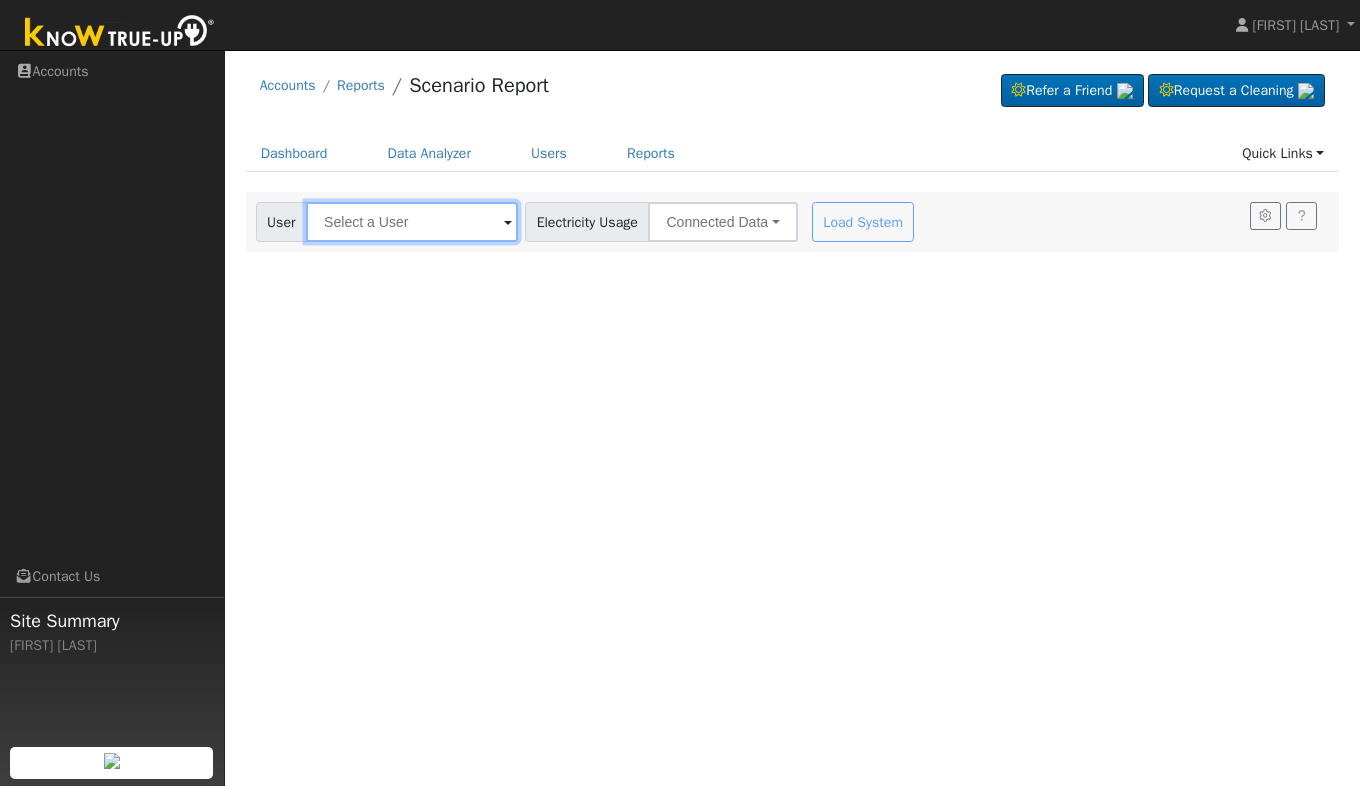 click at bounding box center [412, 222] 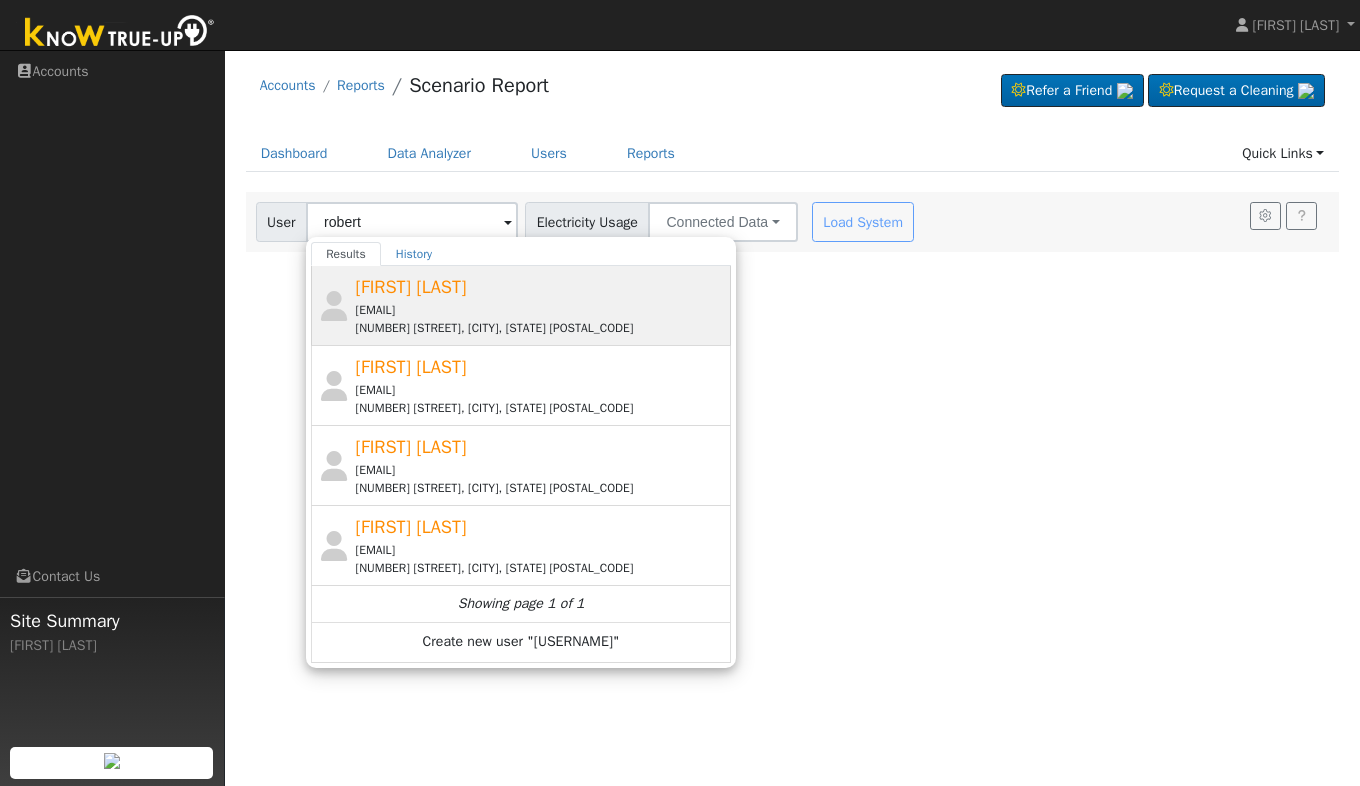 click on "[FIRST] [LAST] [EMAIL] [NUMBER] [STREET], [CITY], [STATE] [POSTAL_CODE]" at bounding box center (541, 305) 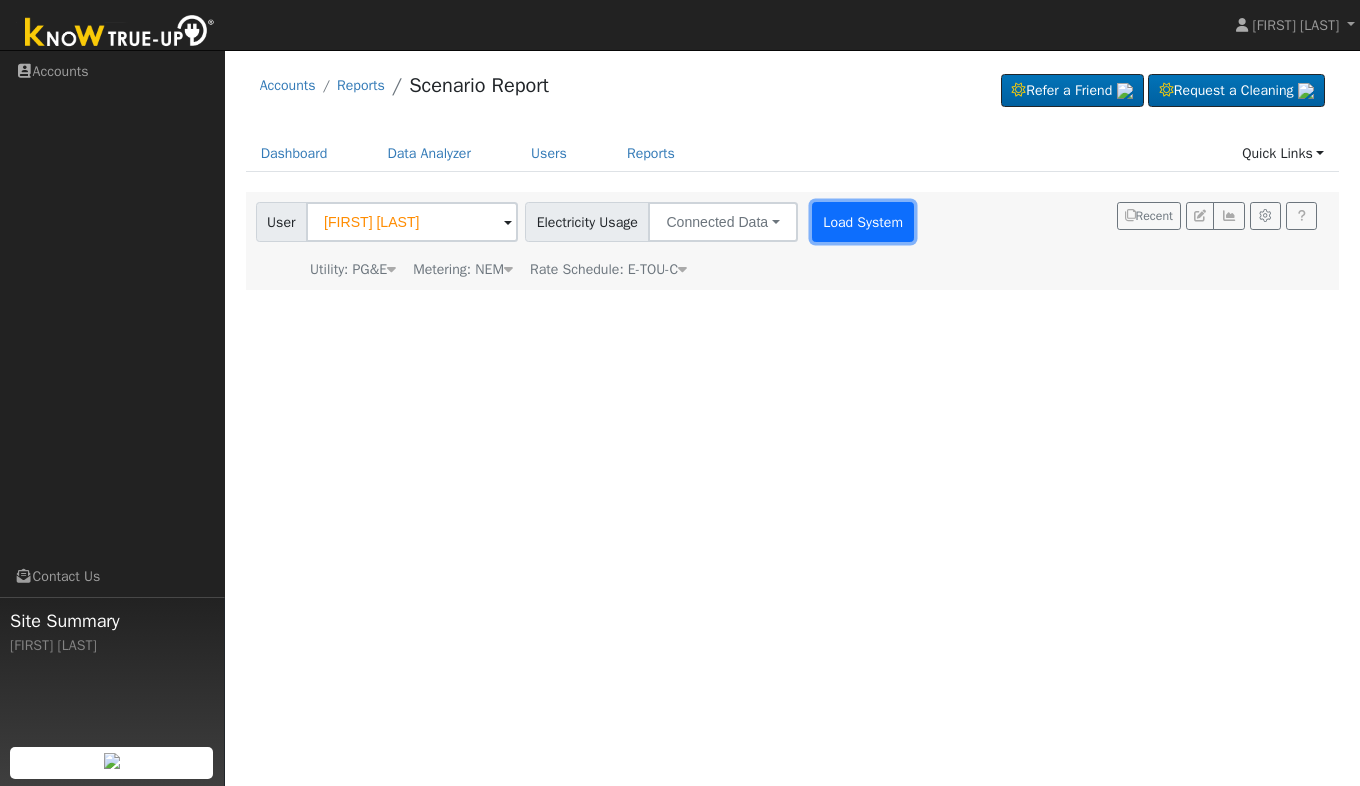 click on "Load System" at bounding box center [863, 222] 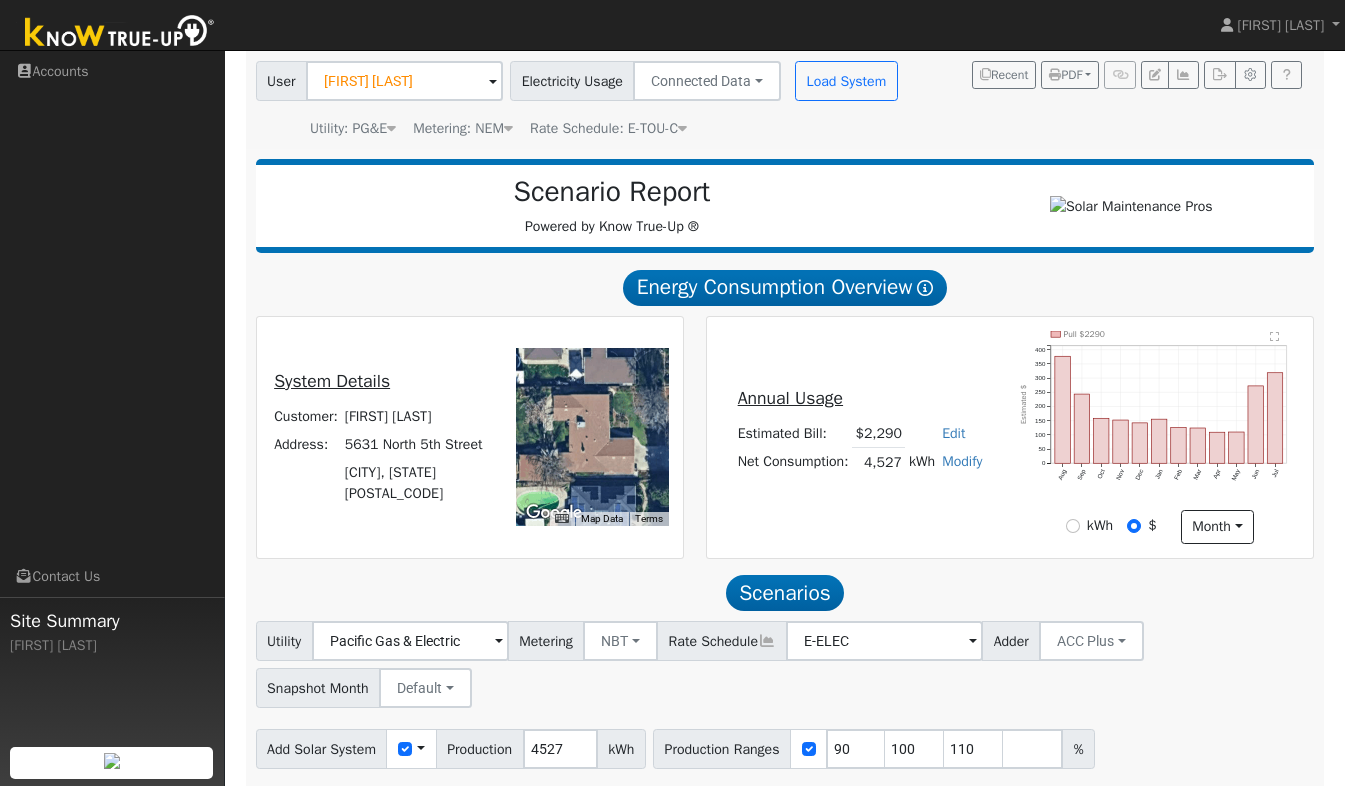 scroll, scrollTop: 141, scrollLeft: 0, axis: vertical 